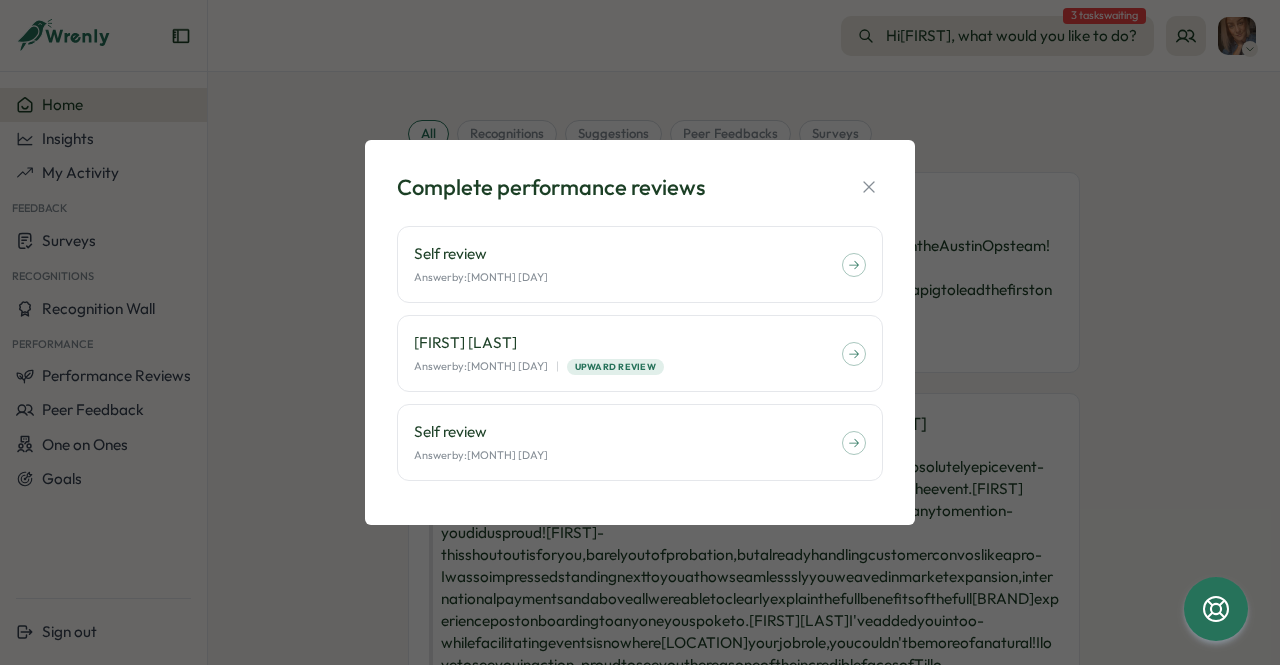 scroll, scrollTop: 0, scrollLeft: 0, axis: both 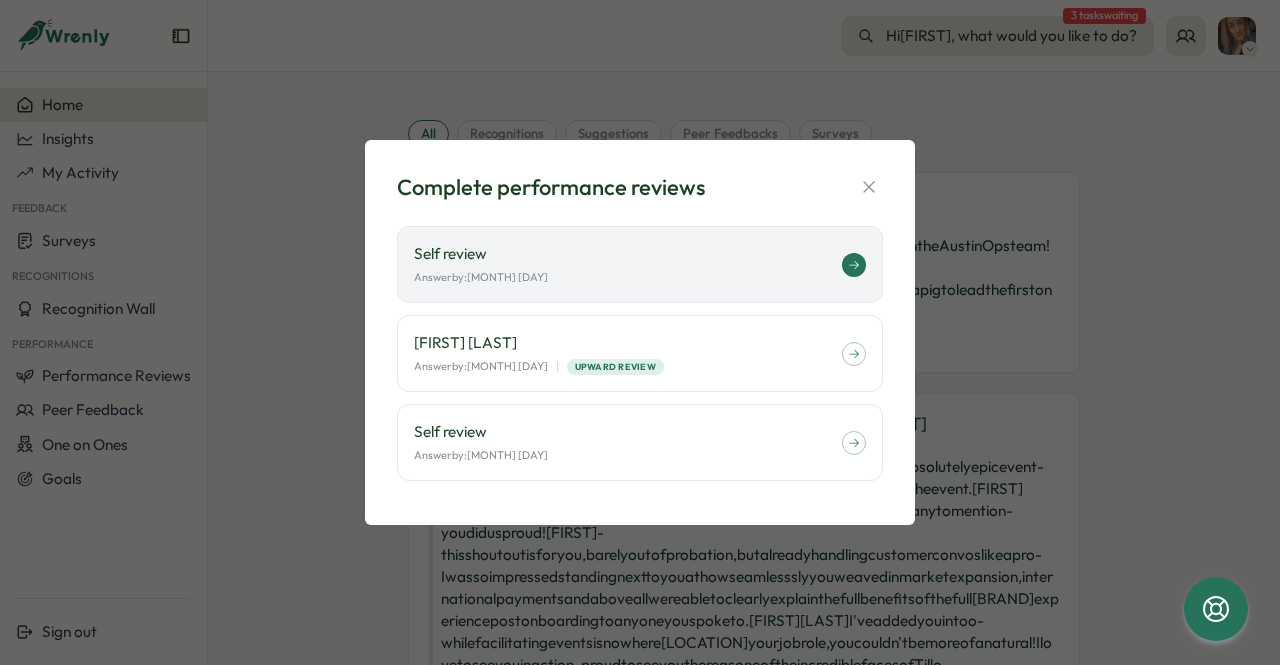 click on "[REVIEW] [DATE]" at bounding box center [640, 264] 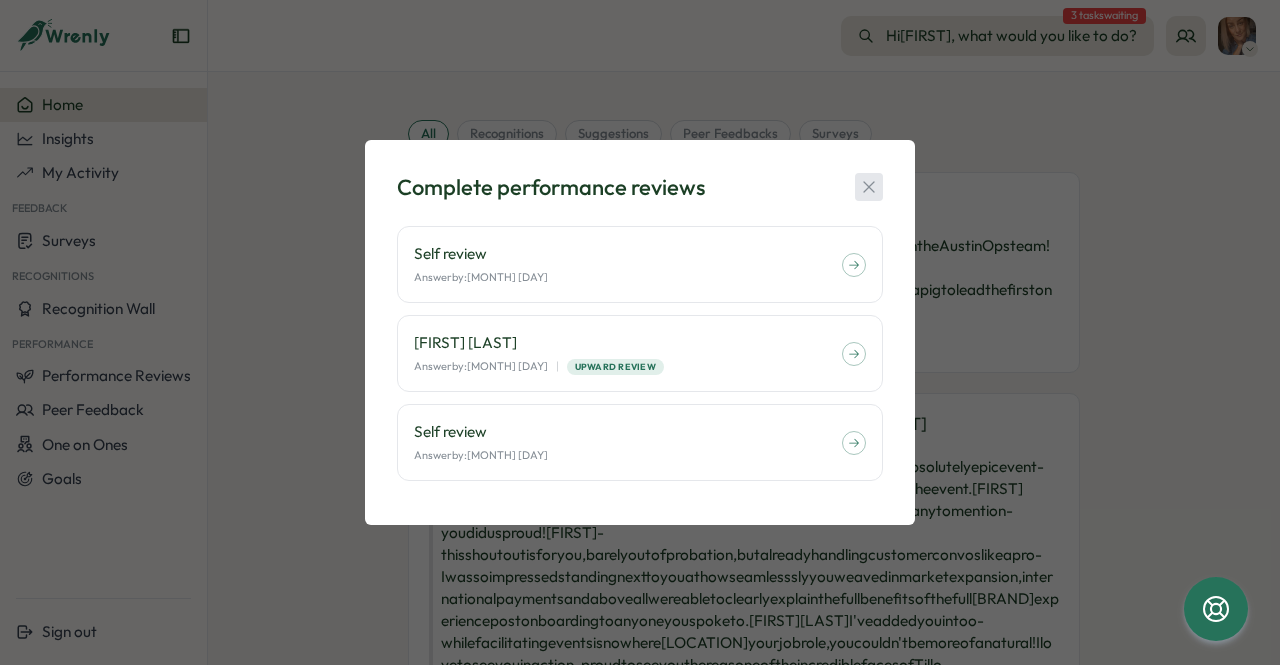 click 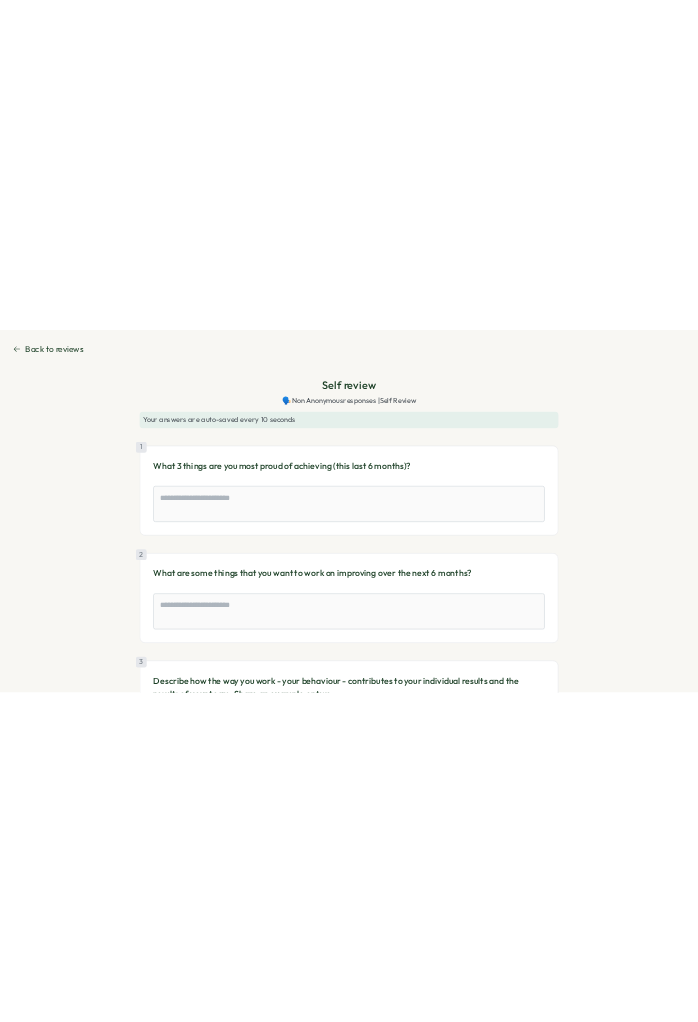 scroll, scrollTop: 0, scrollLeft: 0, axis: both 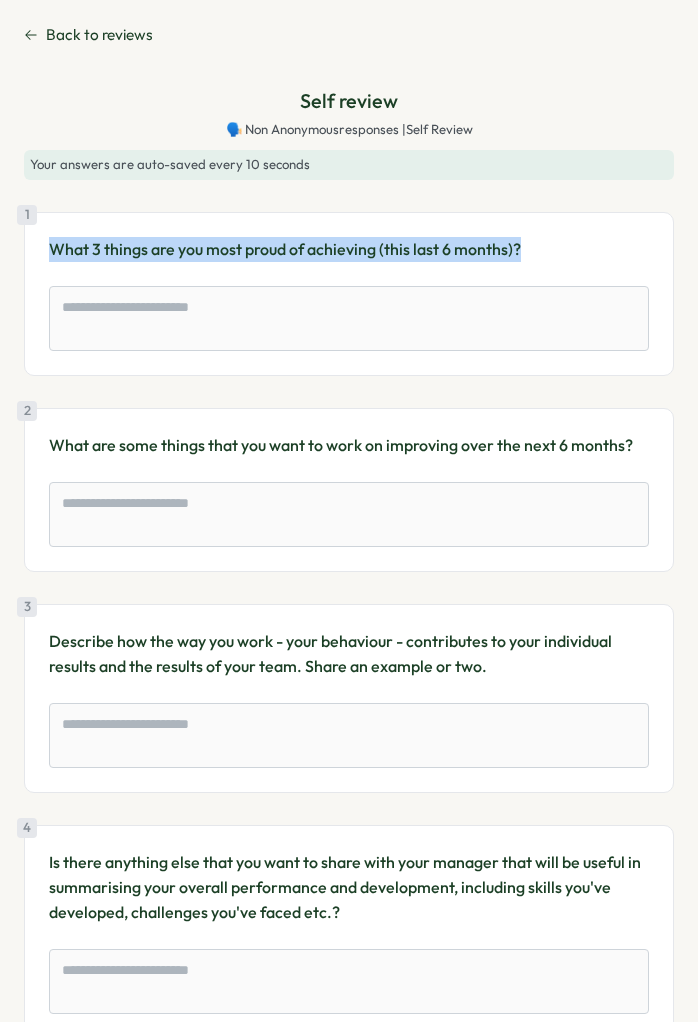 drag, startPoint x: 531, startPoint y: 251, endPoint x: 41, endPoint y: 257, distance: 490.03674 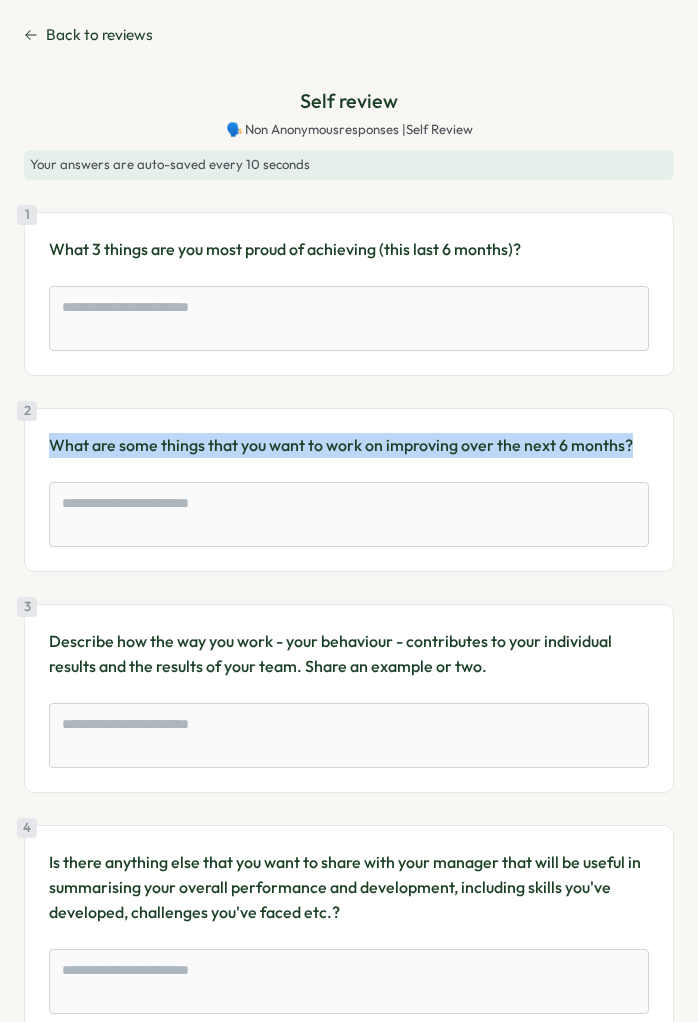 drag, startPoint x: 630, startPoint y: 446, endPoint x: 50, endPoint y: 448, distance: 580.0034 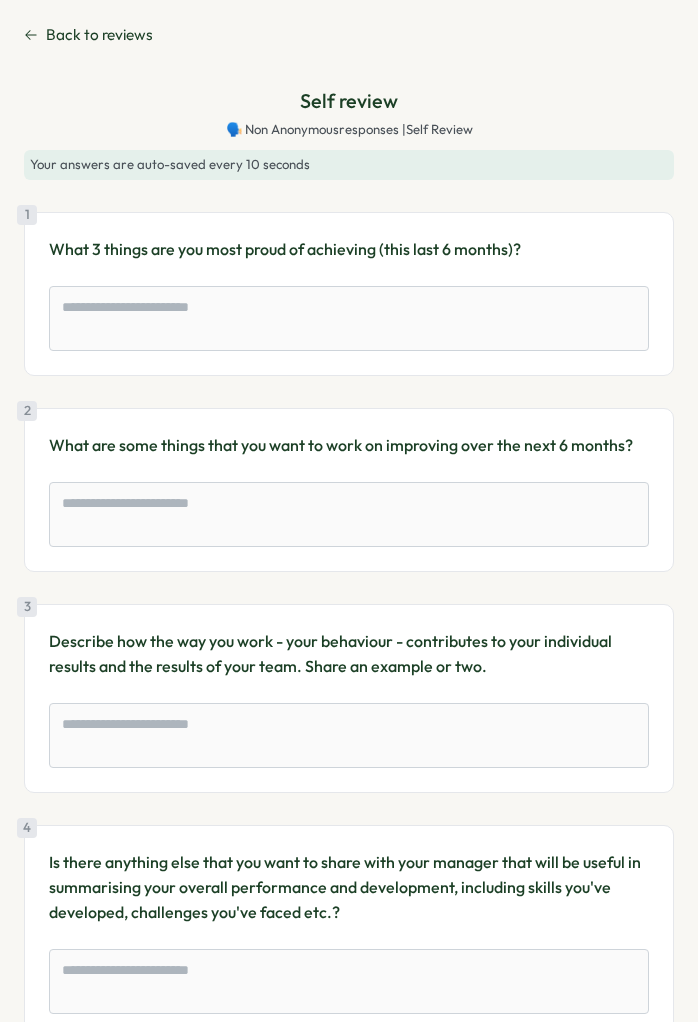 click on "Describe how the way you work - your behaviour - contributes to your individual results and the results of your team. Share an example or two." at bounding box center [349, 654] 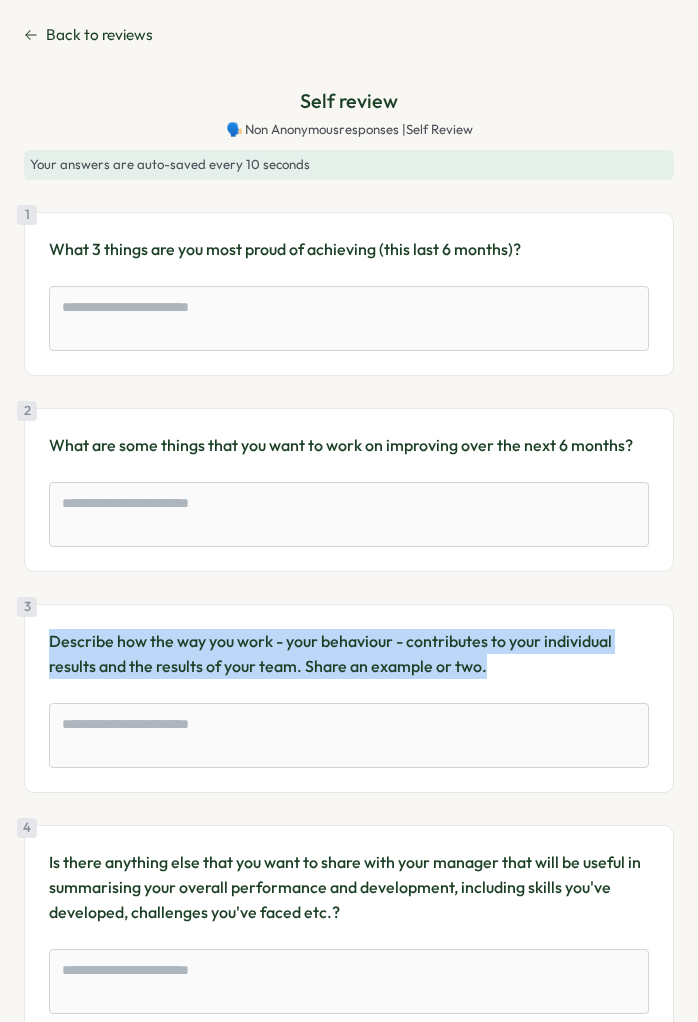 drag, startPoint x: 496, startPoint y: 669, endPoint x: 50, endPoint y: 641, distance: 446.87805 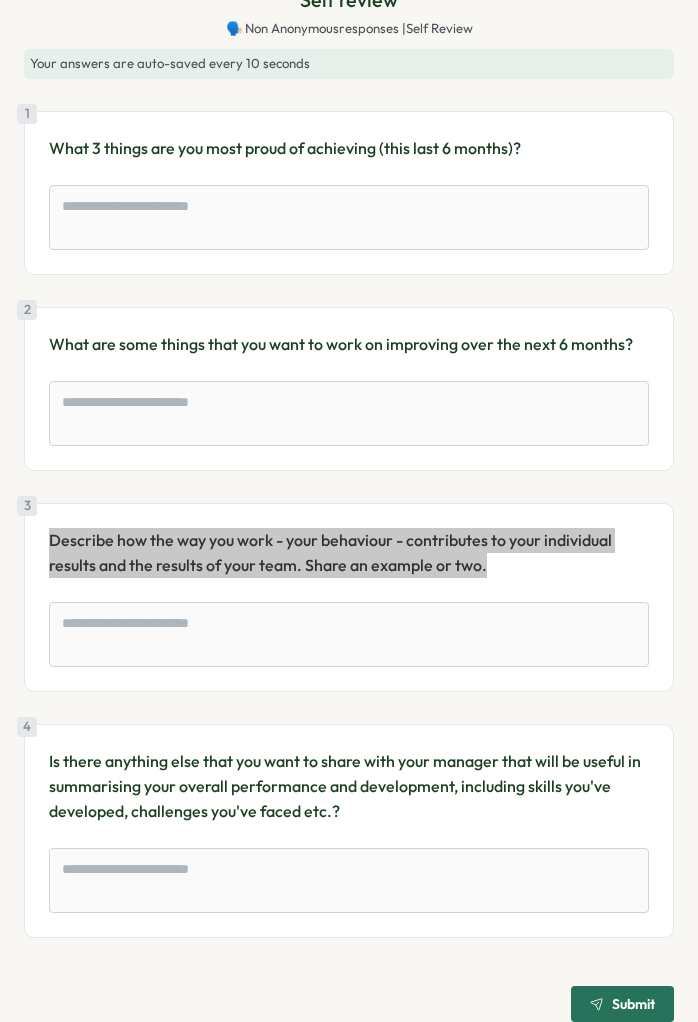 scroll, scrollTop: 122, scrollLeft: 0, axis: vertical 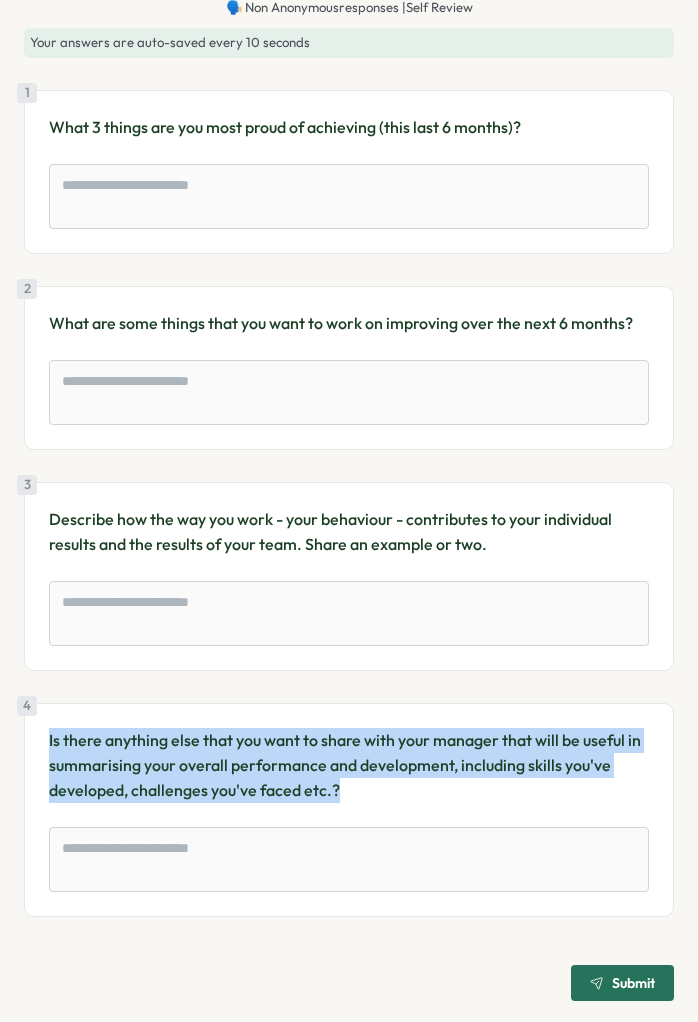drag, startPoint x: 343, startPoint y: 787, endPoint x: 48, endPoint y: 737, distance: 299.20728 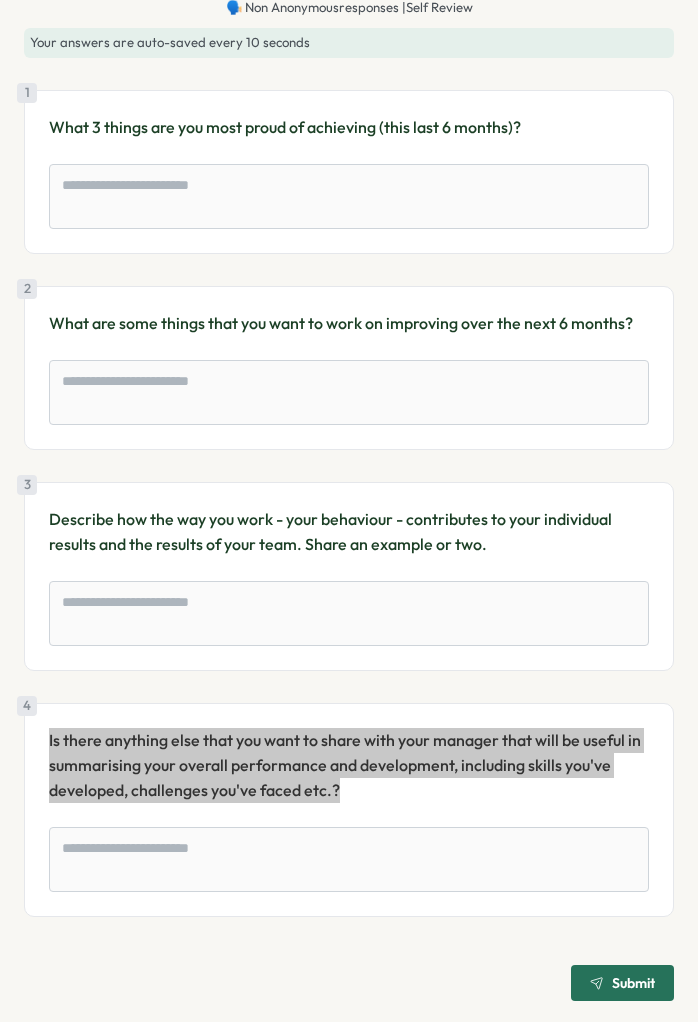 scroll, scrollTop: 0, scrollLeft: 0, axis: both 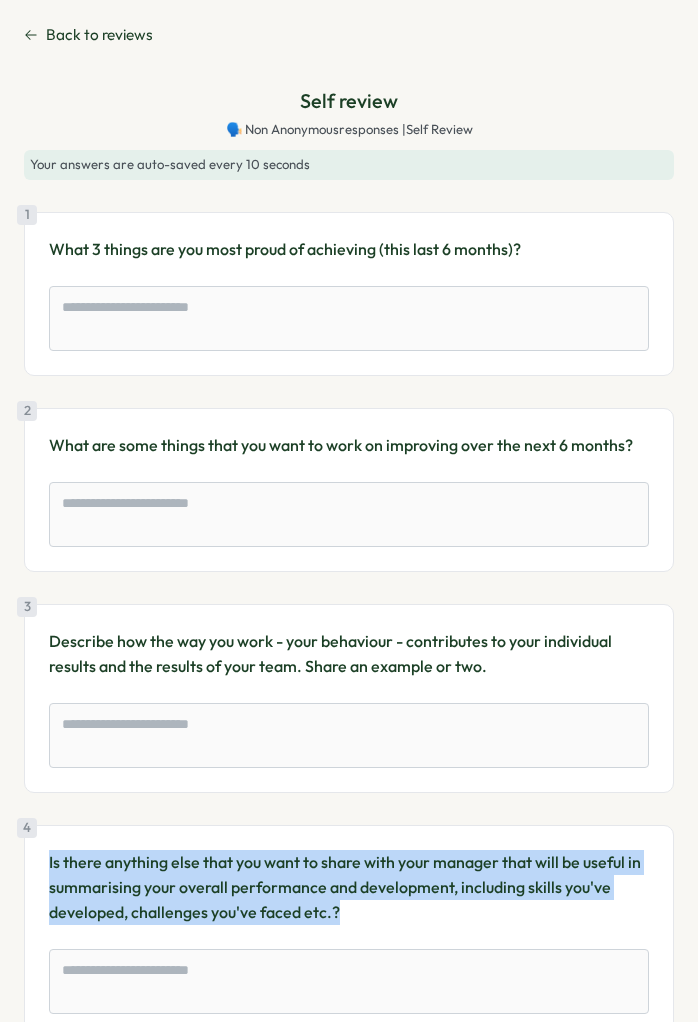 click on "Back to reviews" at bounding box center (88, 35) 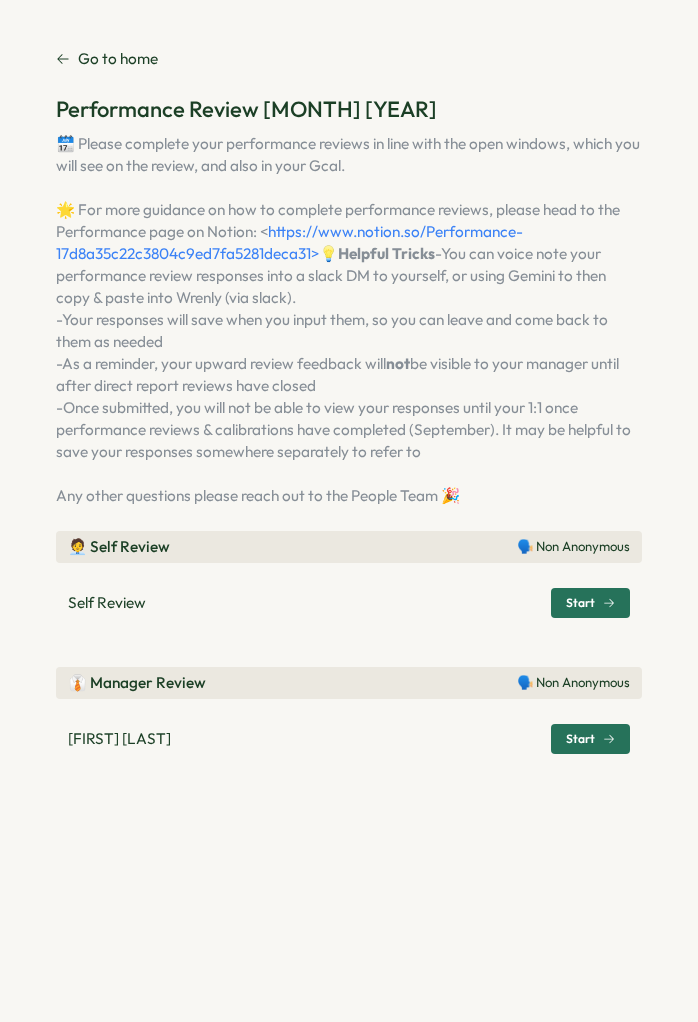 click on "Start" at bounding box center (580, 603) 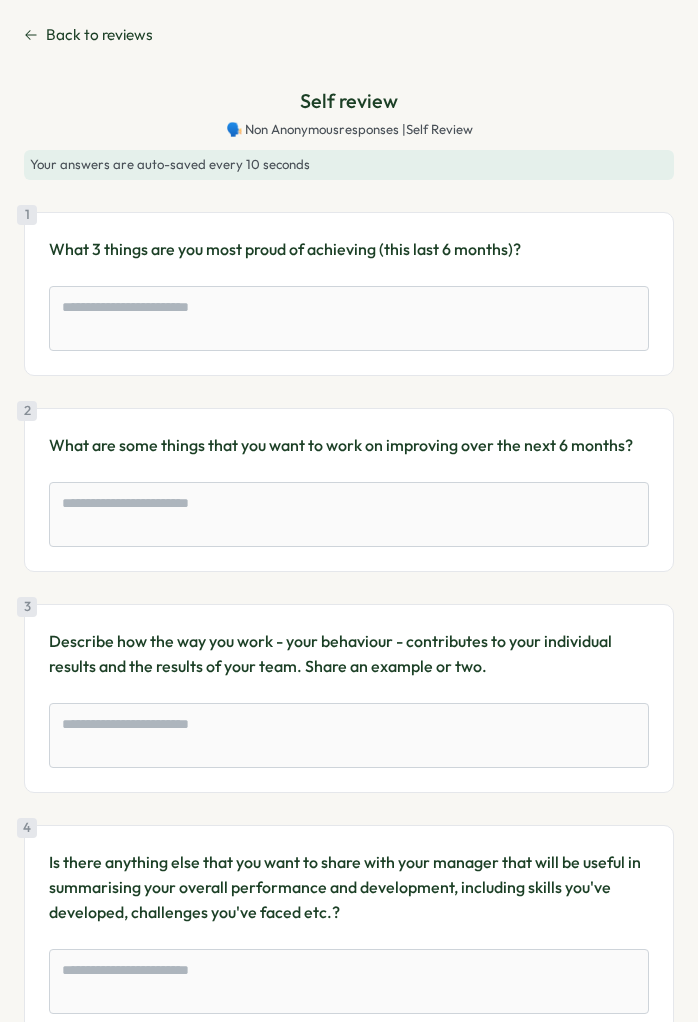 click on "Back to reviews" at bounding box center [88, 35] 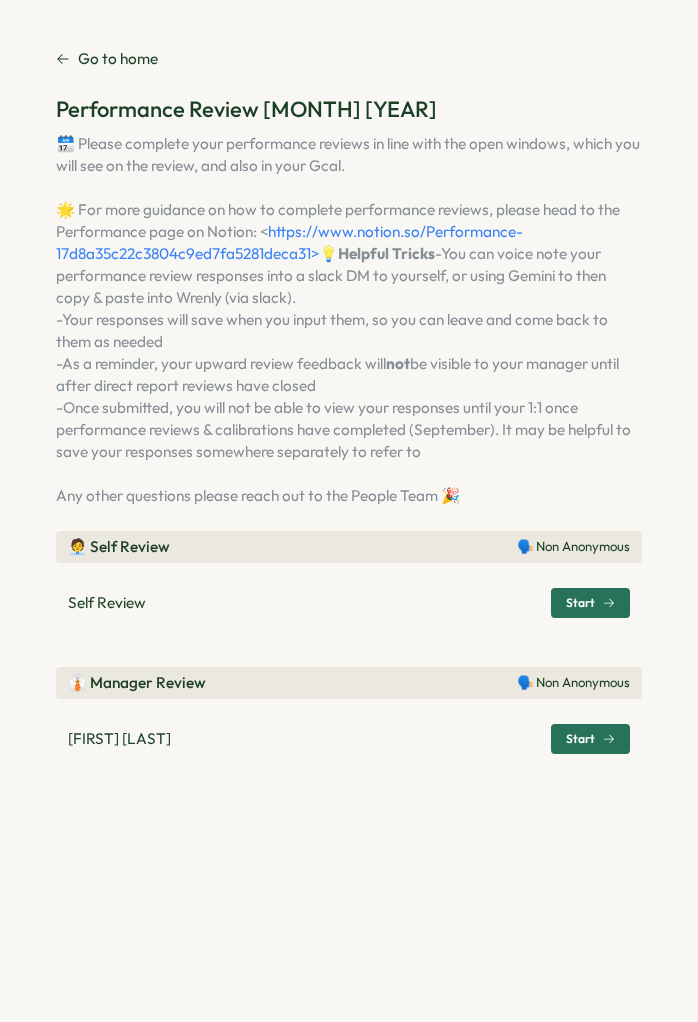 click on "Start" at bounding box center [590, 739] 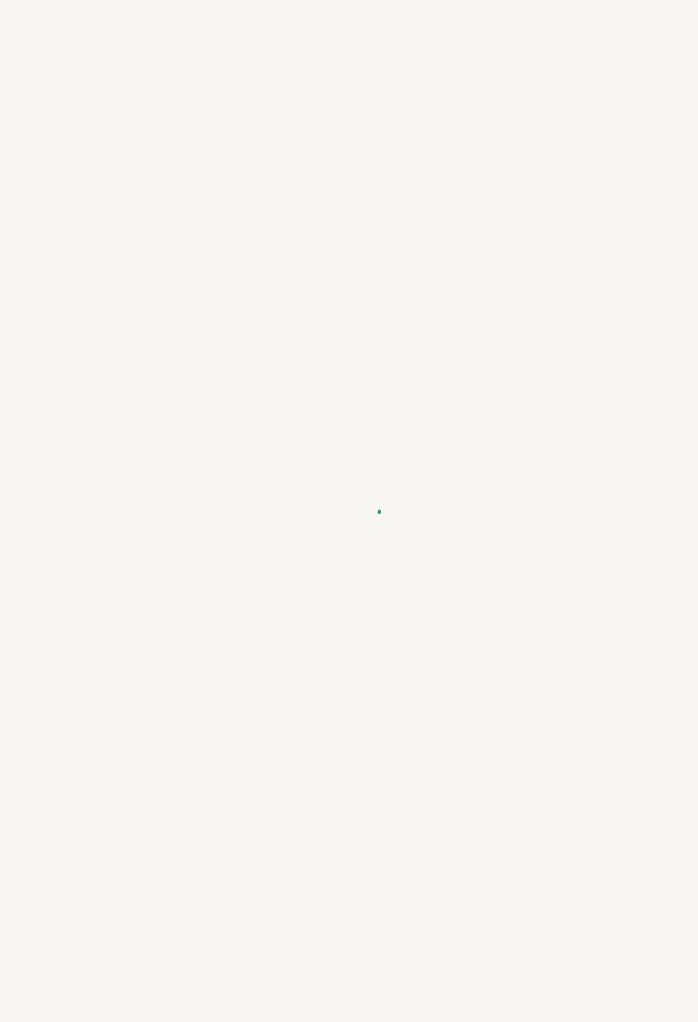 type on "*" 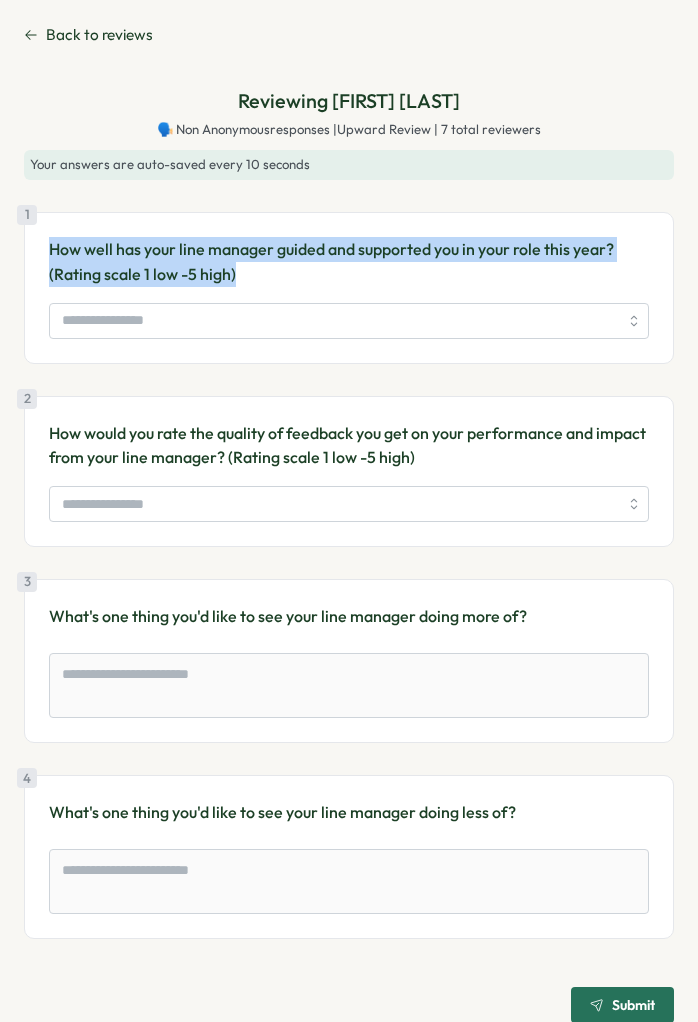 drag, startPoint x: 252, startPoint y: 276, endPoint x: 21, endPoint y: 247, distance: 232.81323 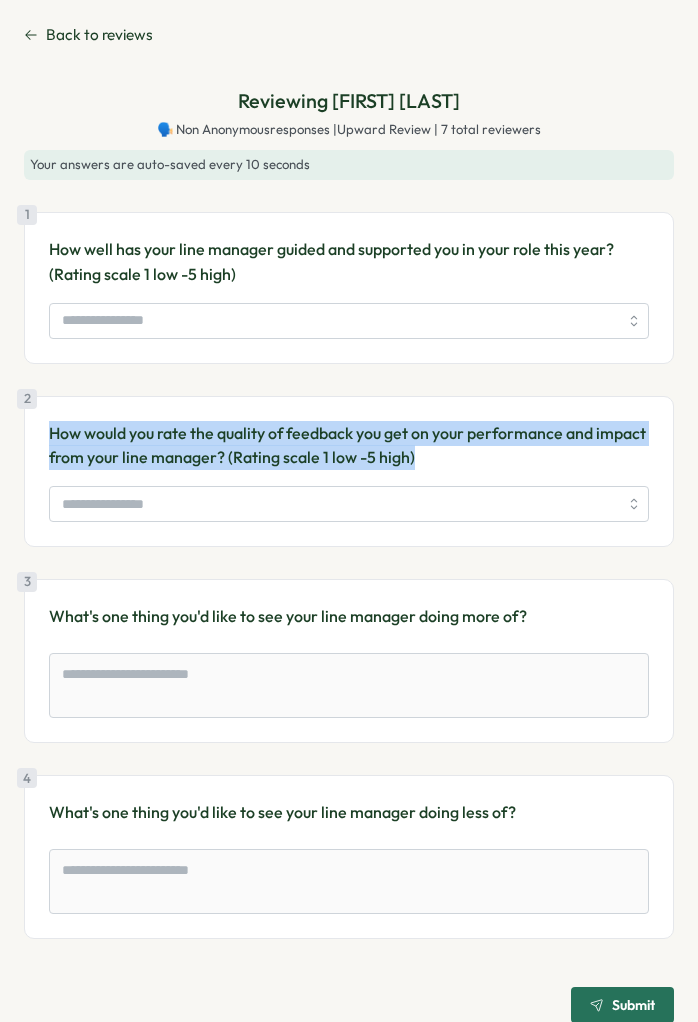 drag, startPoint x: 484, startPoint y: 452, endPoint x: 50, endPoint y: 433, distance: 434.4157 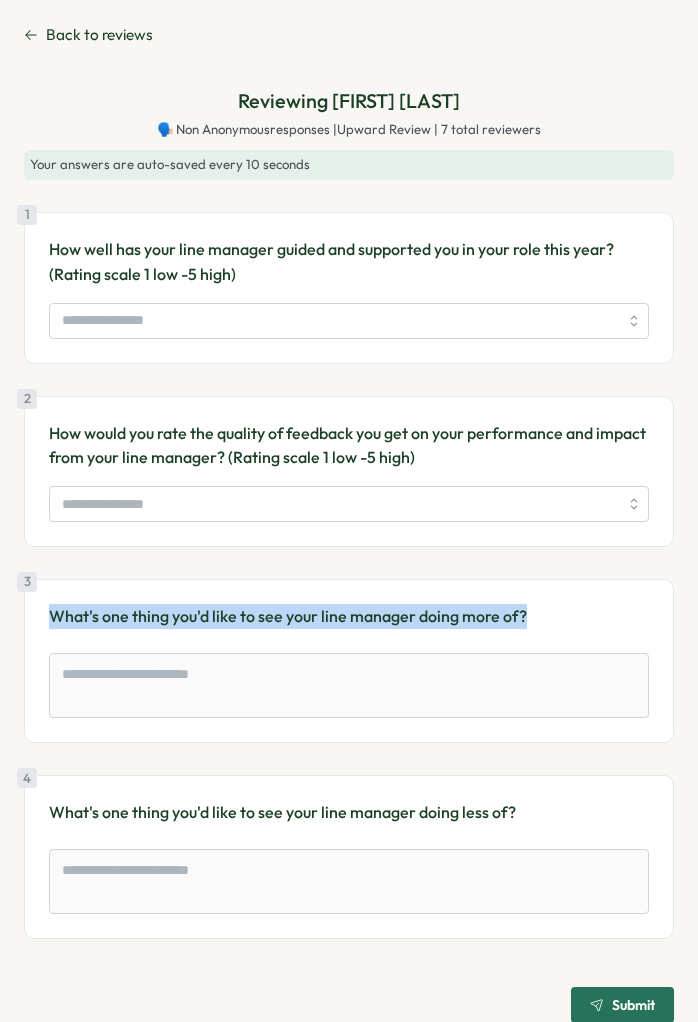 drag, startPoint x: 532, startPoint y: 613, endPoint x: 51, endPoint y: 621, distance: 481.06653 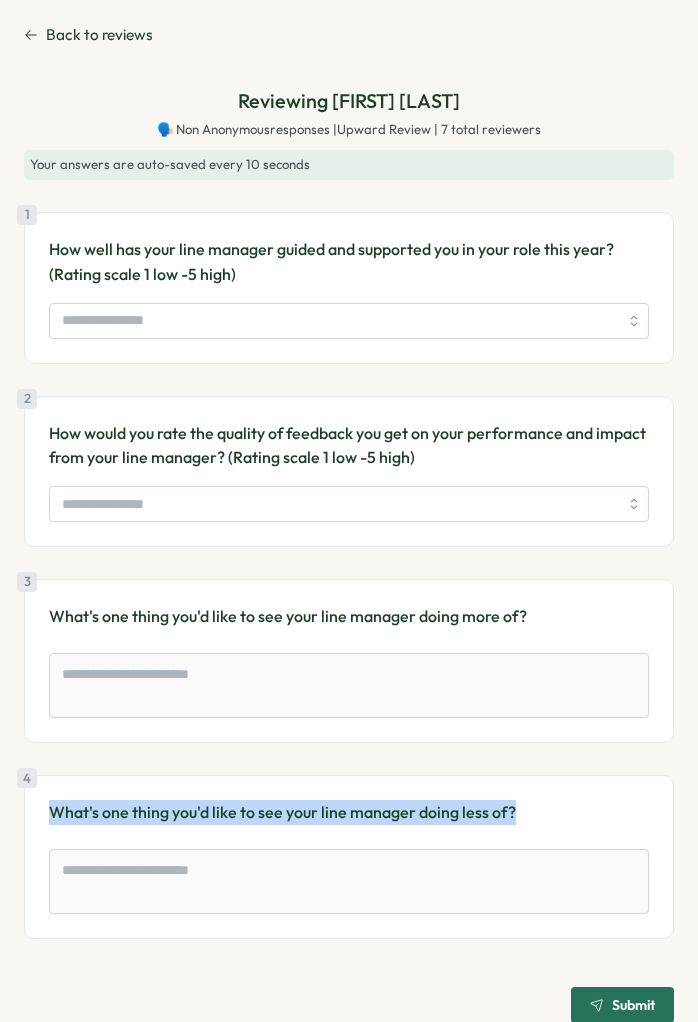 drag, startPoint x: 556, startPoint y: 805, endPoint x: 52, endPoint y: 816, distance: 504.12003 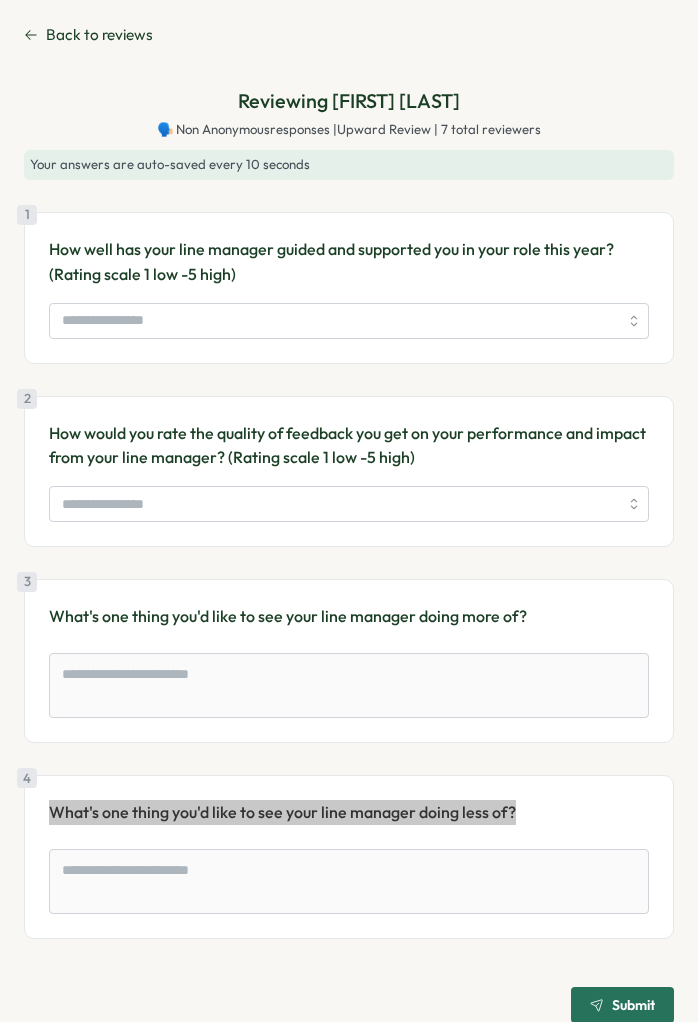 scroll, scrollTop: 22, scrollLeft: 0, axis: vertical 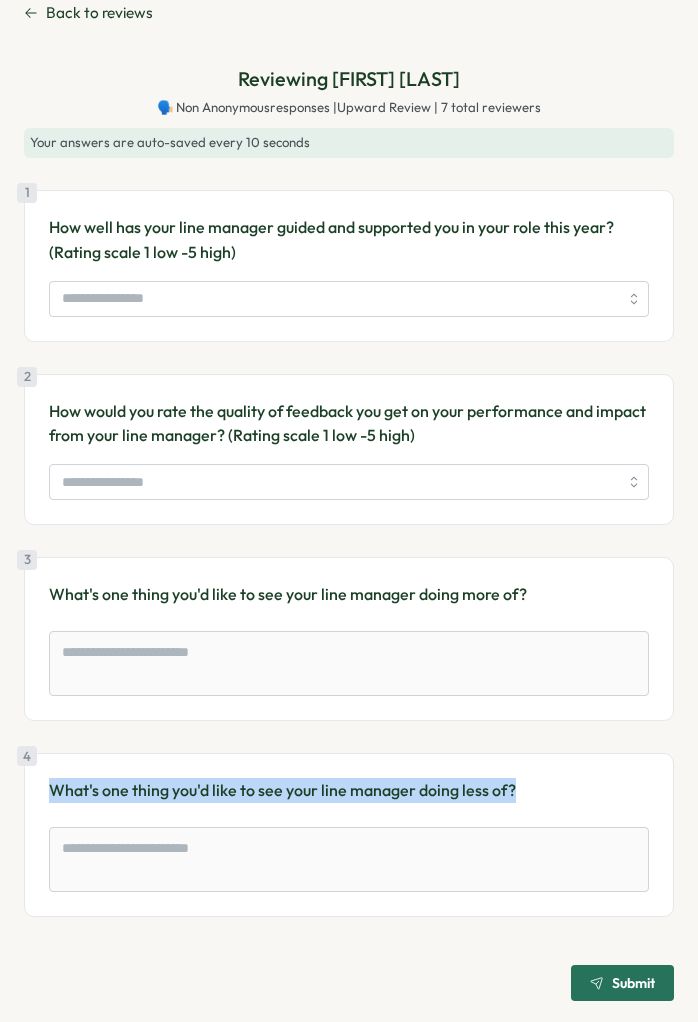 click on "Back to reviews" at bounding box center [99, 13] 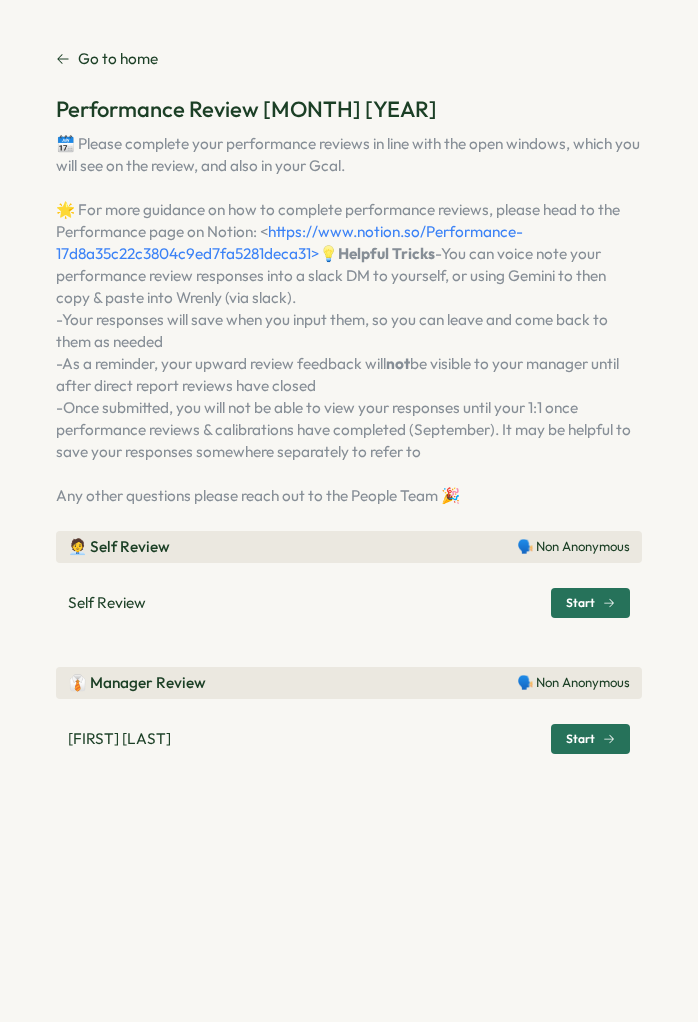 click on "Go to home Performance Review July 2025 🗓️ Please complete your performance reviews in line with the open windows, which you will see on the review, and also in your Gcal.
🌟 For more guidance on how to complete performance reviews, please head to the Performance page on Notion: < https://www.notion.so/Performance-17d8a35c22c3804c9ed7fa5281deca31>
💡  Helpful Tricks
-You can voice note your performance review responses into a slack DM to yourself, or using Gemini to then copy & paste into Wrenly (via slack).
-Your responses will save when you input them, so you can leave and come back to them as needed
-As a reminder, your upward review feedback will  not 🧑‍💼 Self Review 🗣️ Non Anonymous Self Review Start 👔 Manager Review 🗣️ Non Anonymous Martyn Fagg Start" at bounding box center (349, 405) 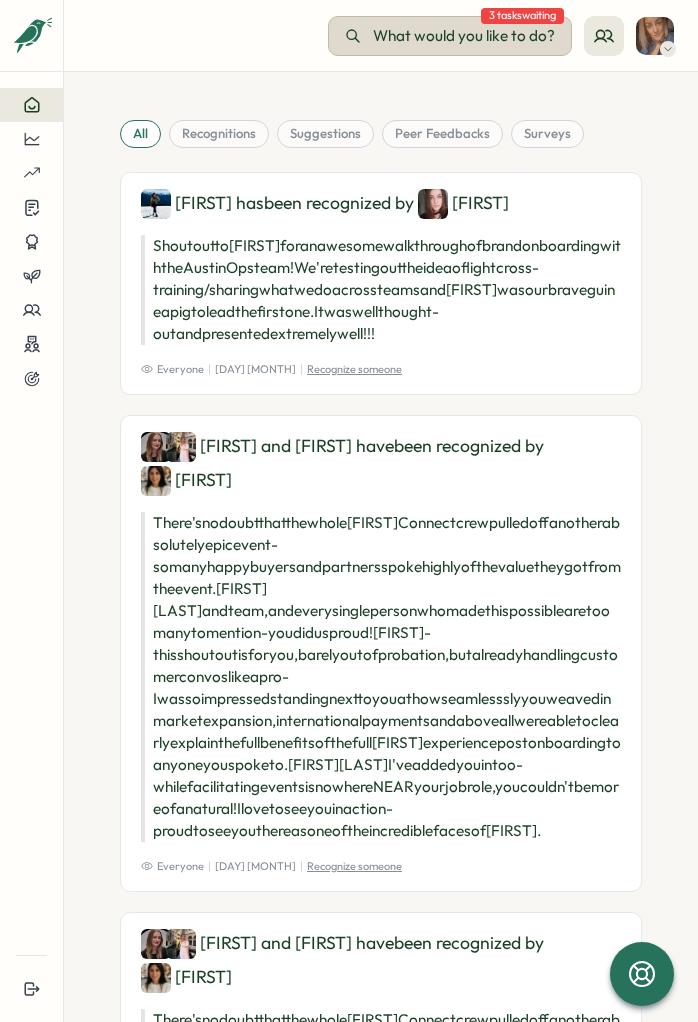 click on "What would you like to do?" at bounding box center [464, 36] 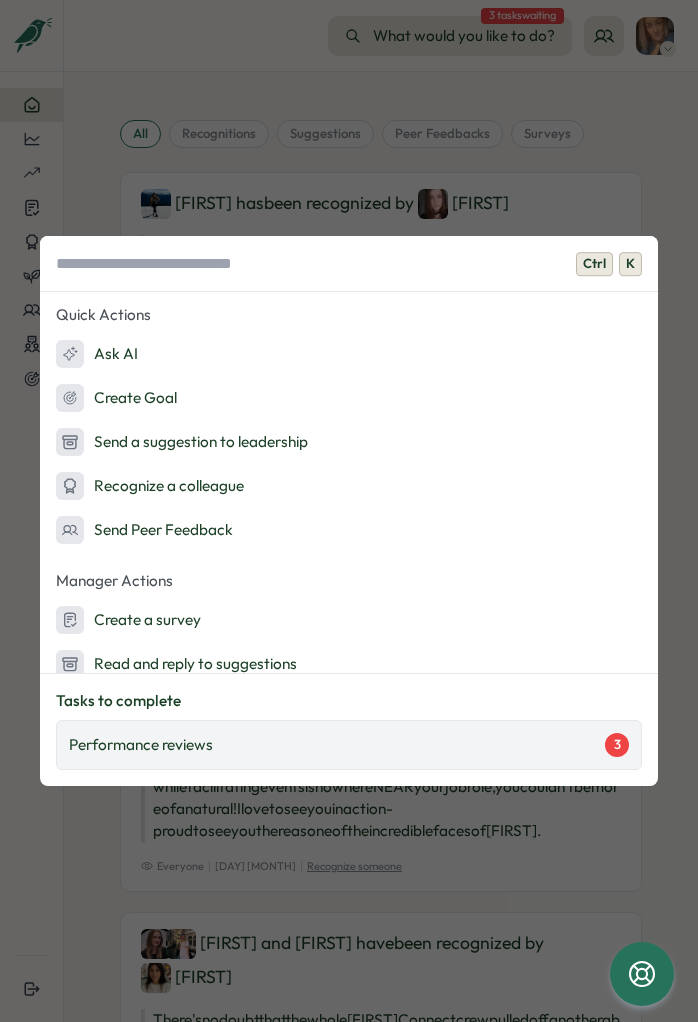click on "Performance reviews 3" at bounding box center [349, 745] 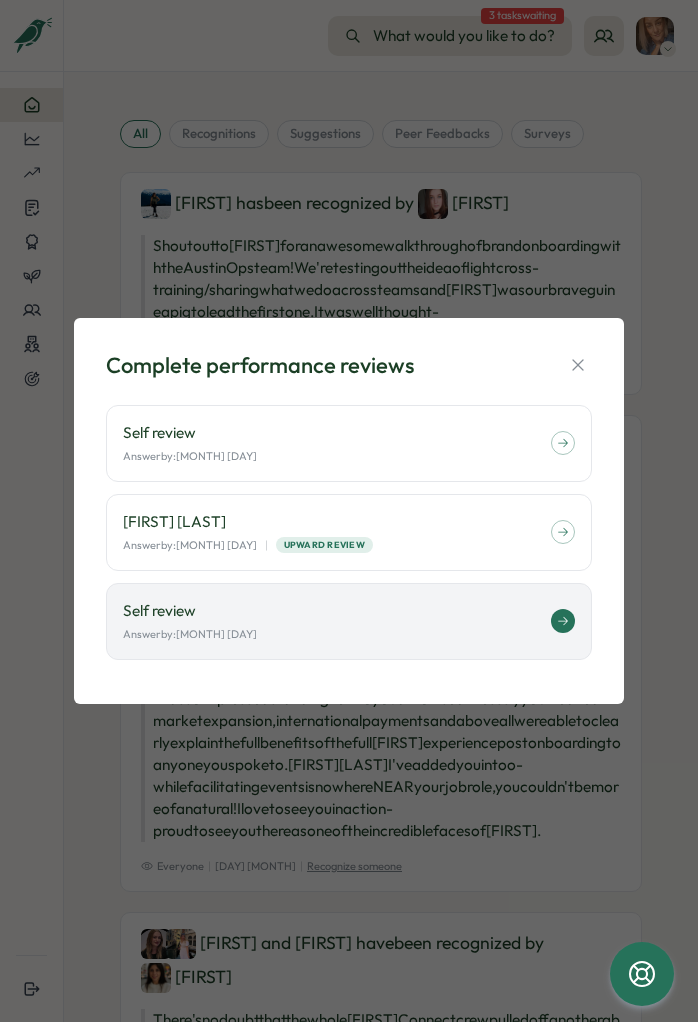 click on "Self review   Answer  by:  July 31" at bounding box center [349, 621] 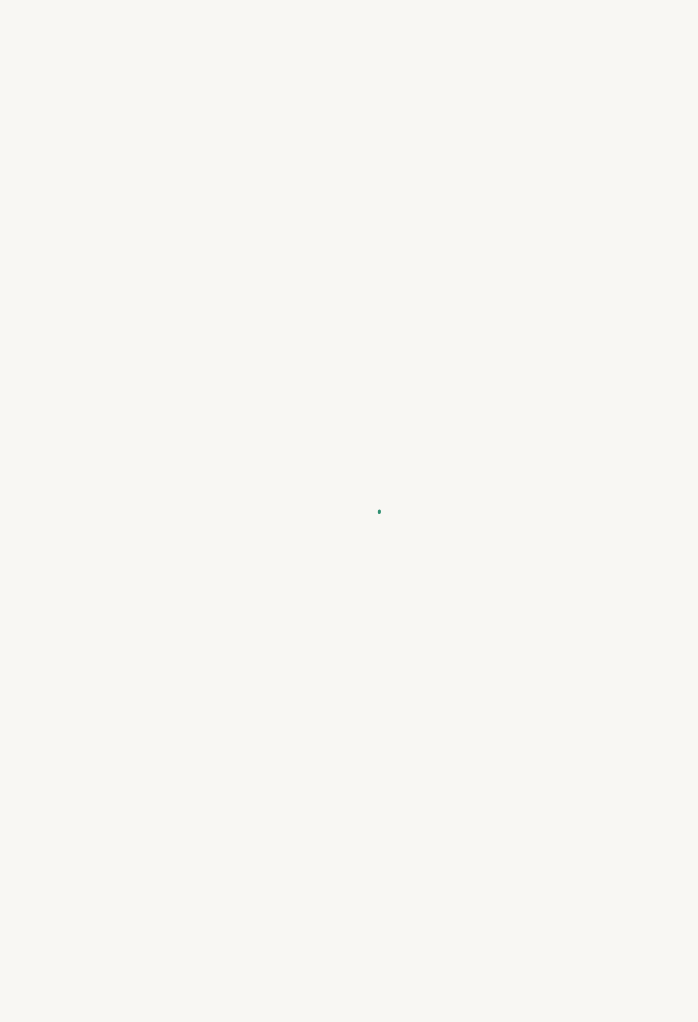 scroll, scrollTop: 0, scrollLeft: 0, axis: both 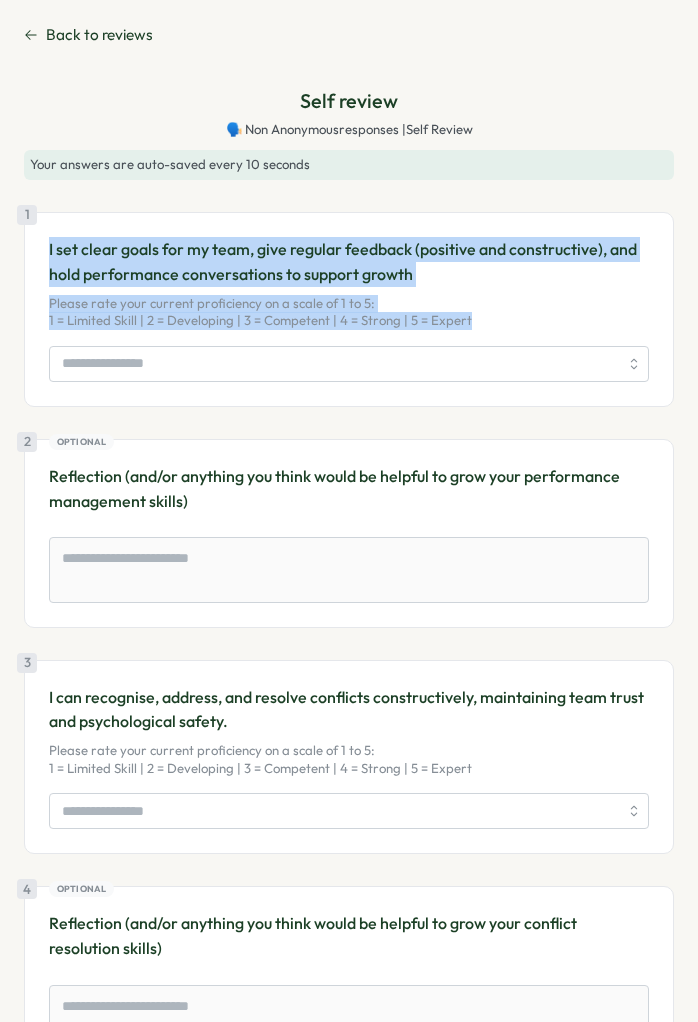 drag, startPoint x: 470, startPoint y: 321, endPoint x: 49, endPoint y: 252, distance: 426.6169 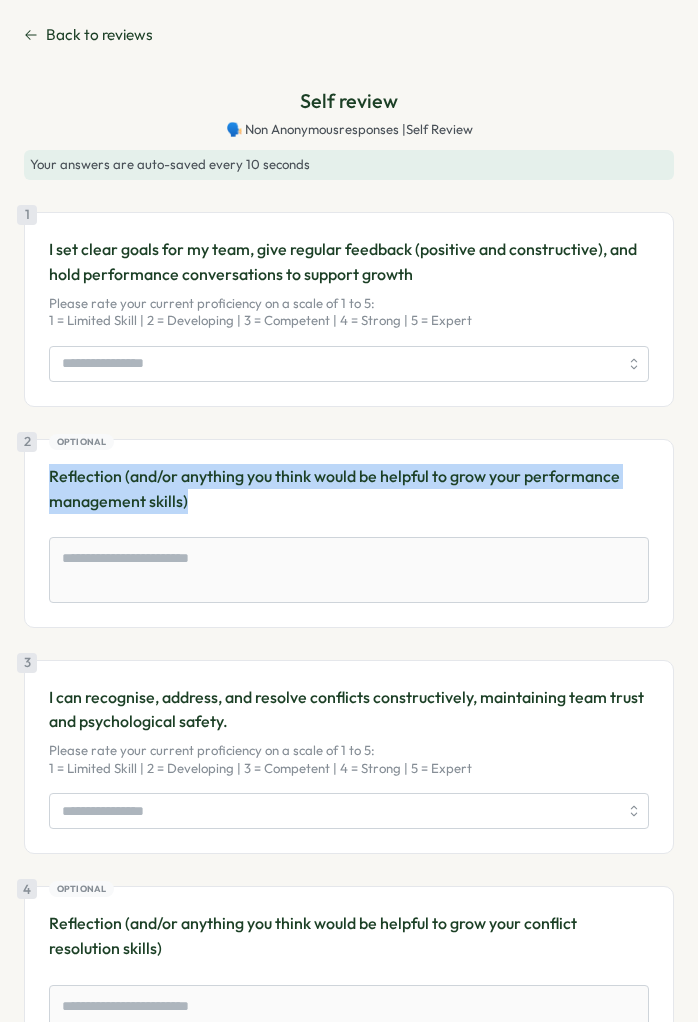 drag, startPoint x: 216, startPoint y: 503, endPoint x: 42, endPoint y: 483, distance: 175.14566 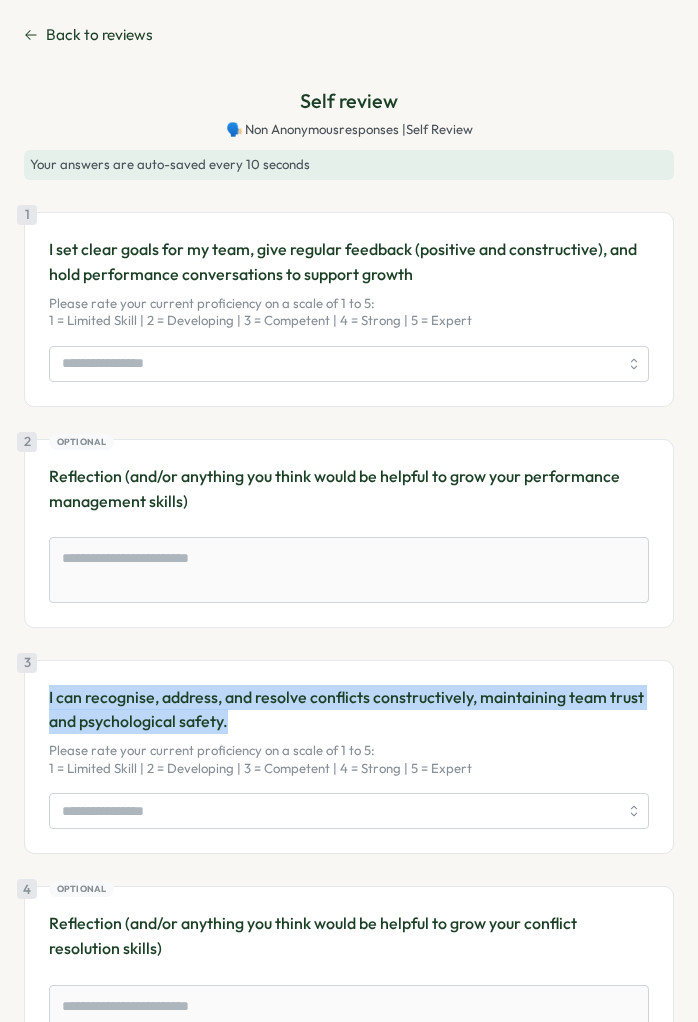 drag, startPoint x: 279, startPoint y: 724, endPoint x: 22, endPoint y: 696, distance: 258.52078 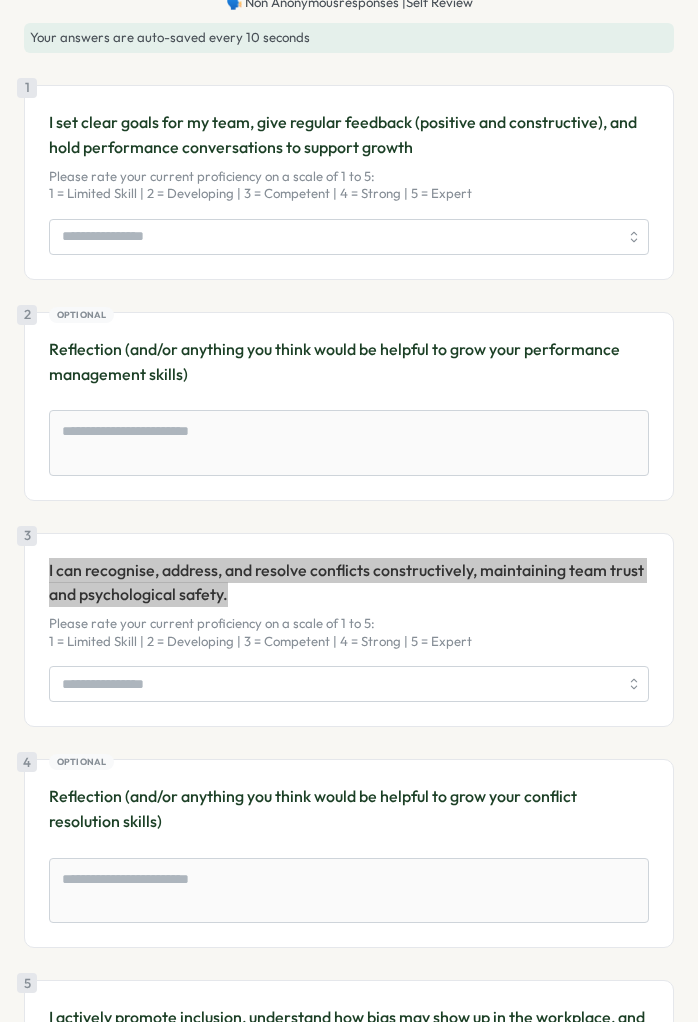 scroll, scrollTop: 130, scrollLeft: 0, axis: vertical 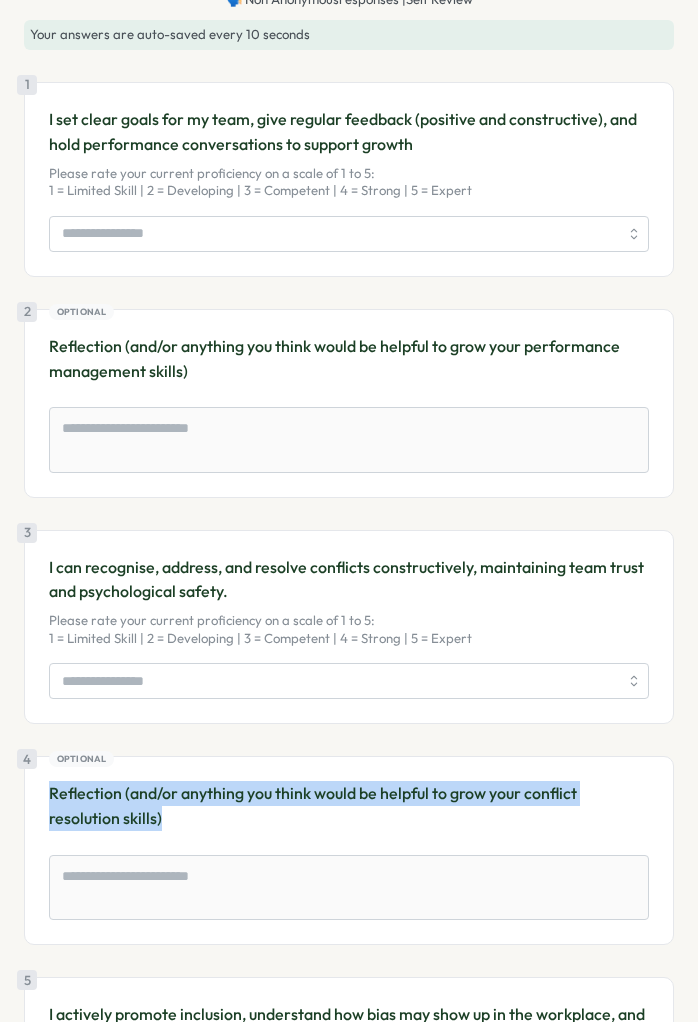 drag, startPoint x: 216, startPoint y: 827, endPoint x: 41, endPoint y: 796, distance: 177.7245 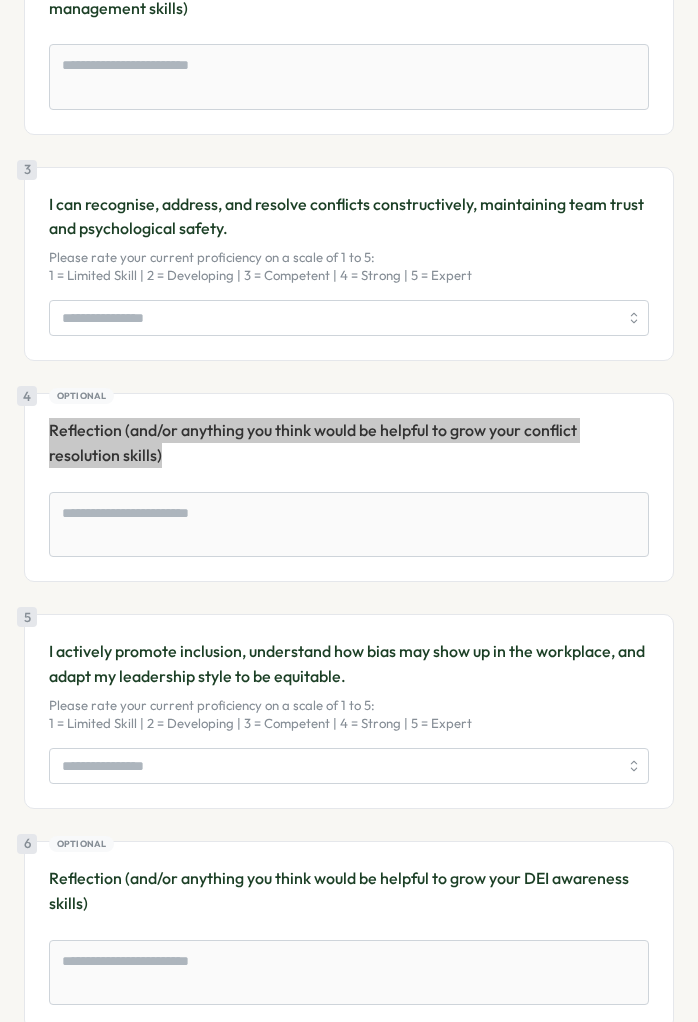 scroll, scrollTop: 494, scrollLeft: 0, axis: vertical 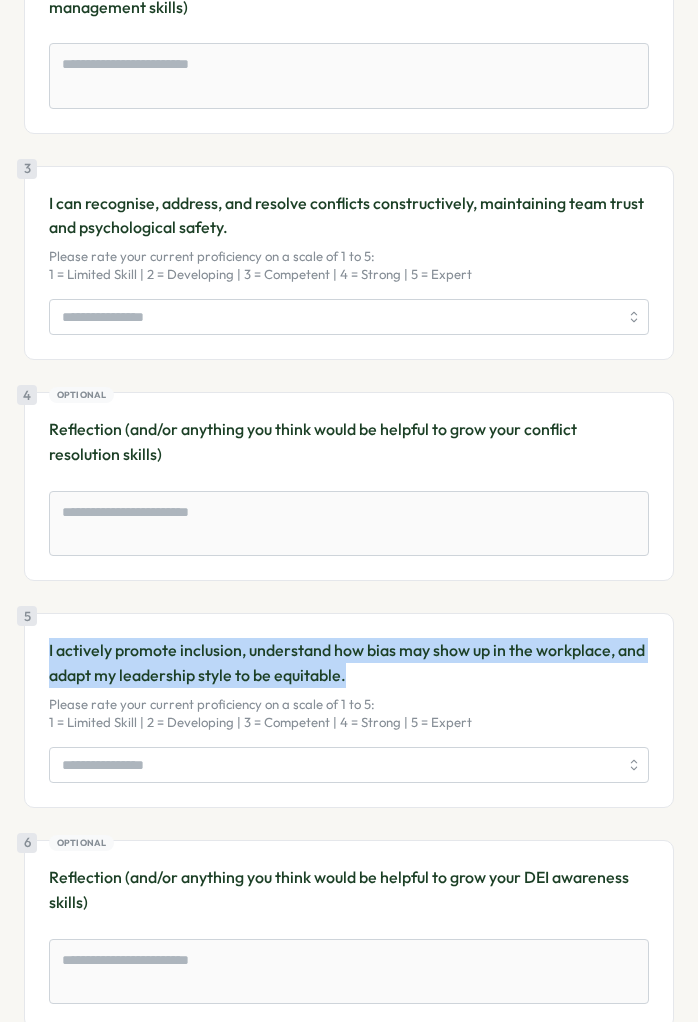 drag, startPoint x: 418, startPoint y: 676, endPoint x: 41, endPoint y: 638, distance: 378.91028 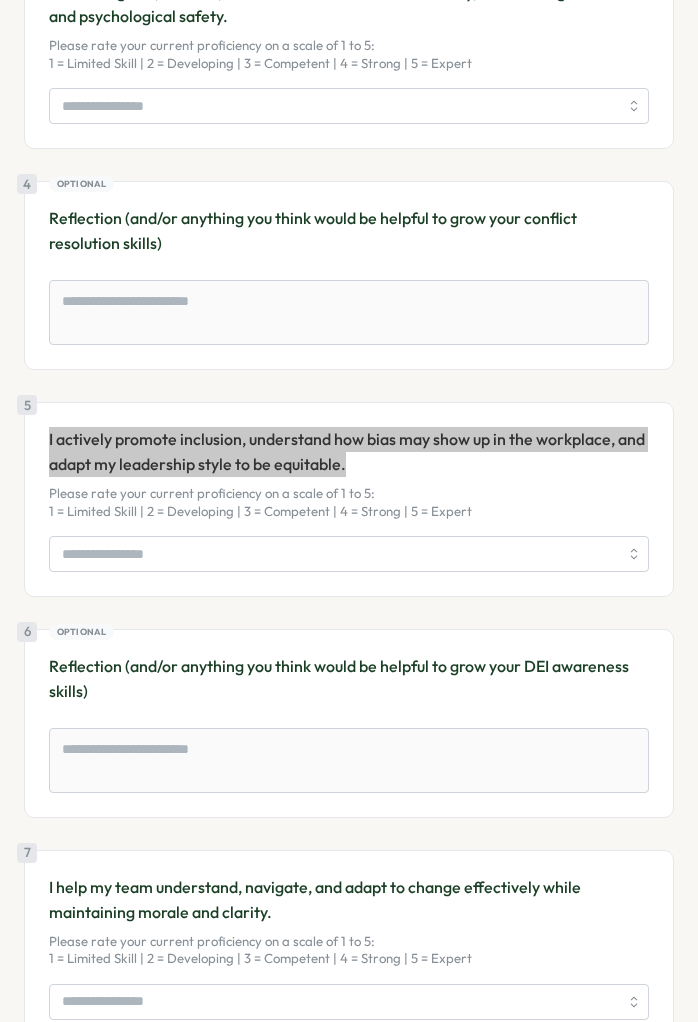 scroll, scrollTop: 711, scrollLeft: 0, axis: vertical 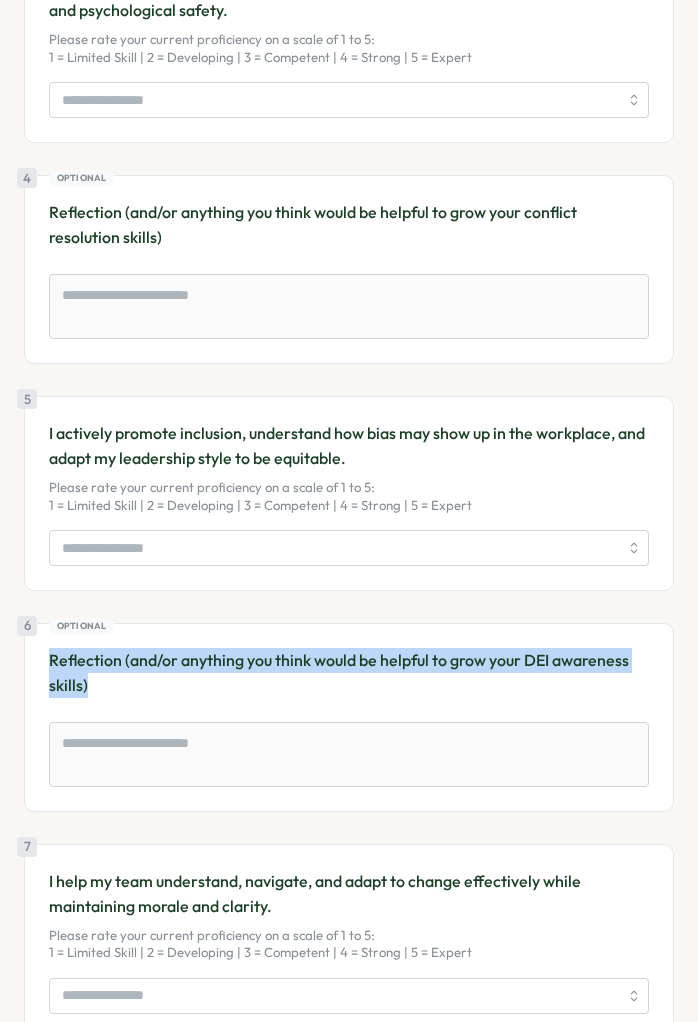 drag, startPoint x: 106, startPoint y: 682, endPoint x: 26, endPoint y: 651, distance: 85.79627 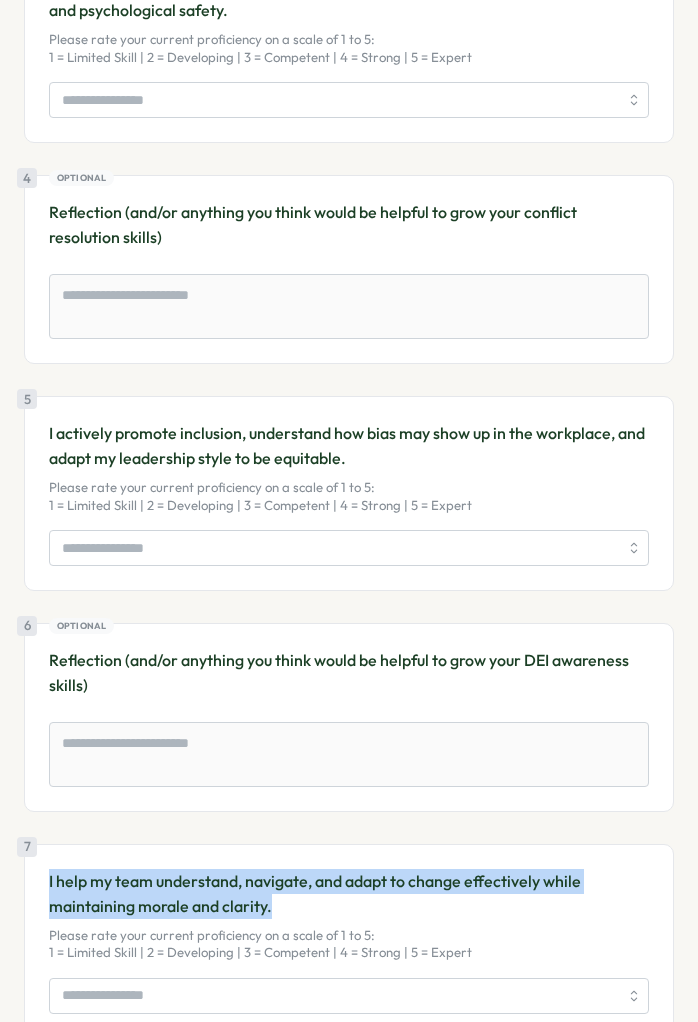 drag, startPoint x: 292, startPoint y: 896, endPoint x: 33, endPoint y: 857, distance: 261.91983 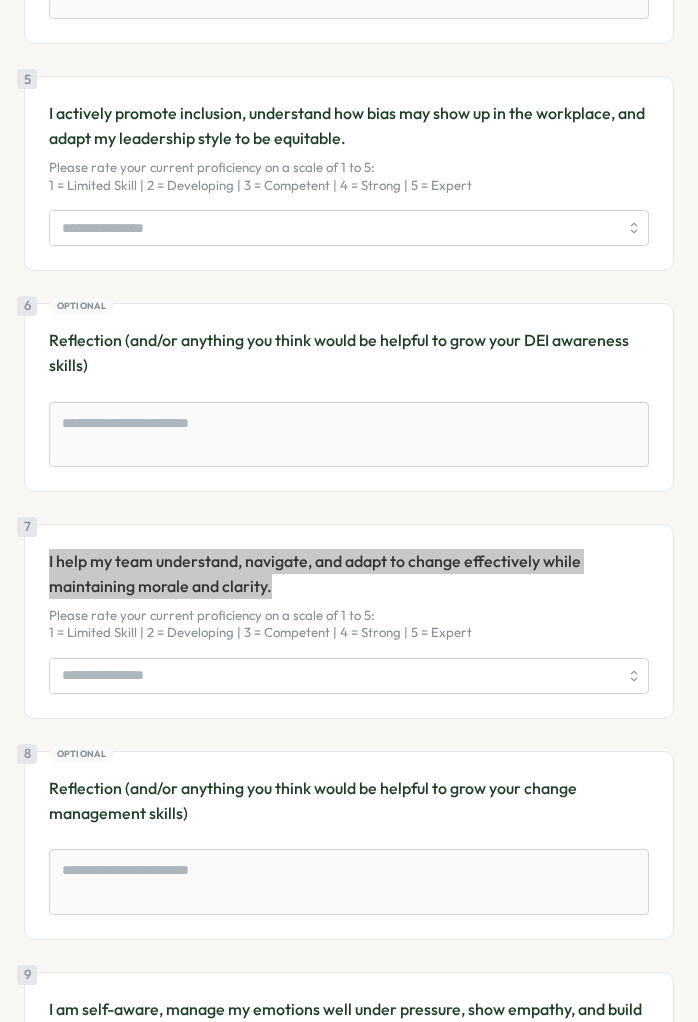 scroll, scrollTop: 1033, scrollLeft: 0, axis: vertical 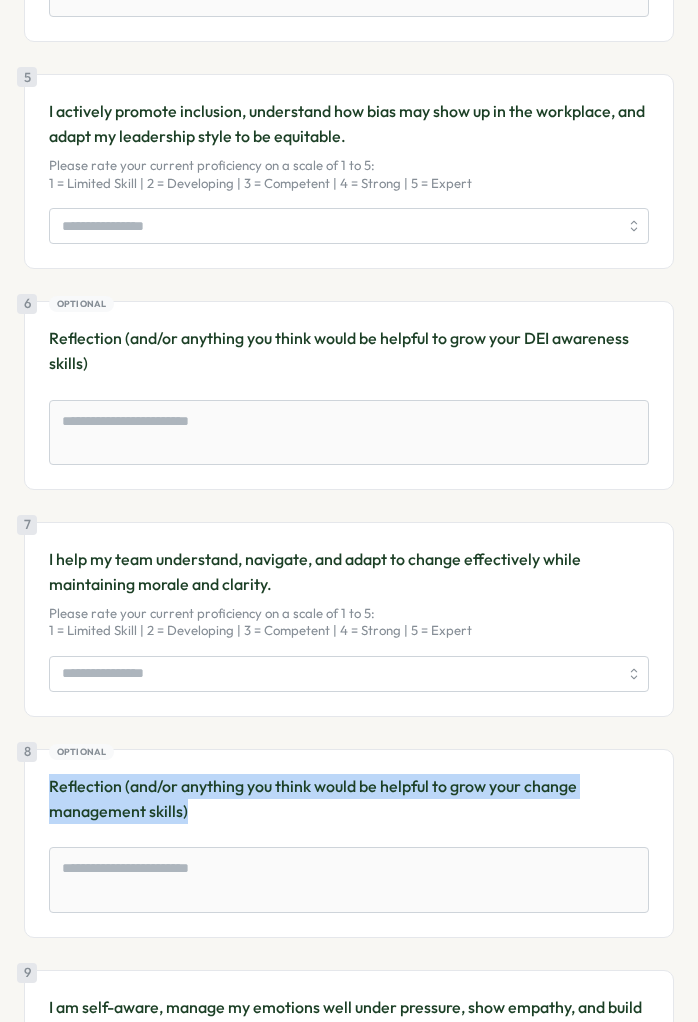 drag, startPoint x: 215, startPoint y: 819, endPoint x: 39, endPoint y: 771, distance: 182.42807 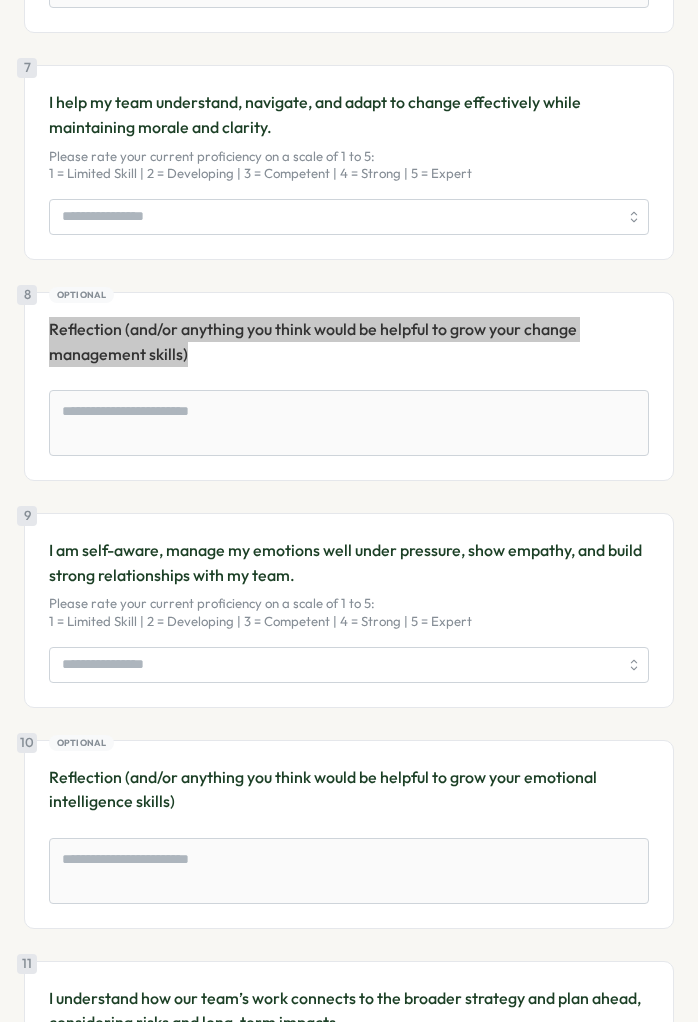 scroll, scrollTop: 1491, scrollLeft: 0, axis: vertical 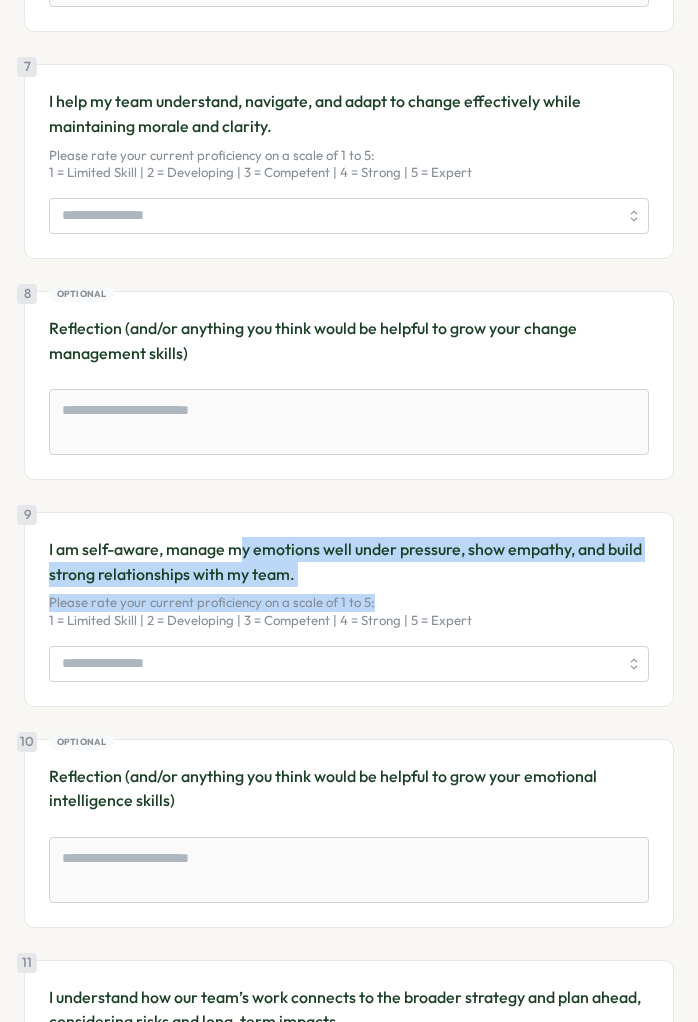 drag, startPoint x: 384, startPoint y: 585, endPoint x: 245, endPoint y: 554, distance: 142.41489 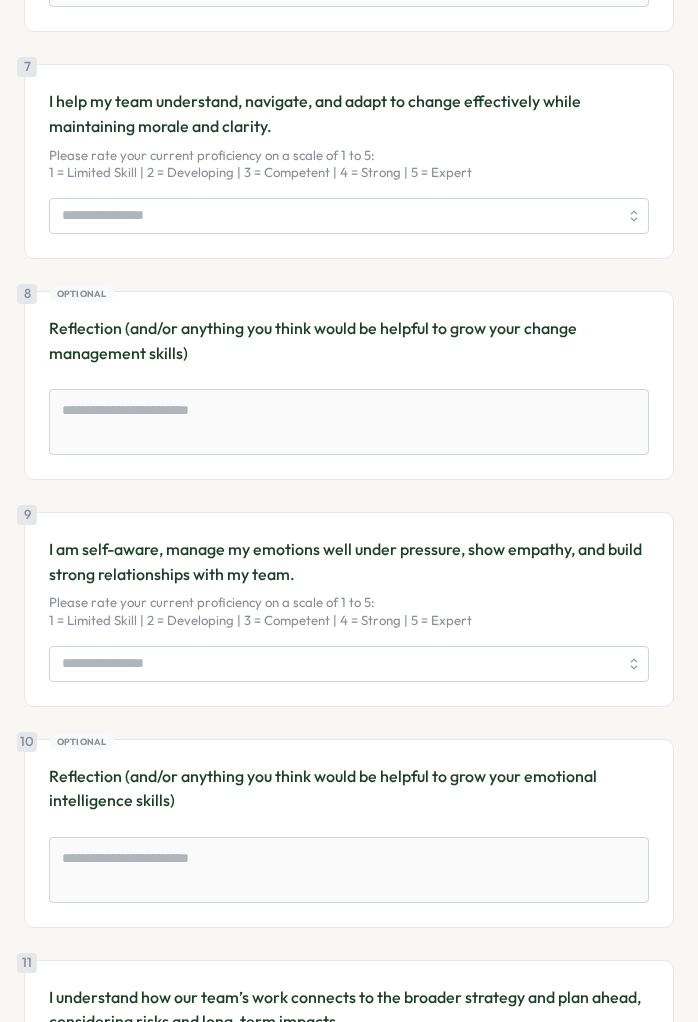 click on "Please rate your current proficiency on a scale of 1 to 5:
1 = Limited Skill | 2 = Developing | 3 = Competent | 4 = Strong | 5 = Expert" at bounding box center (349, 611) 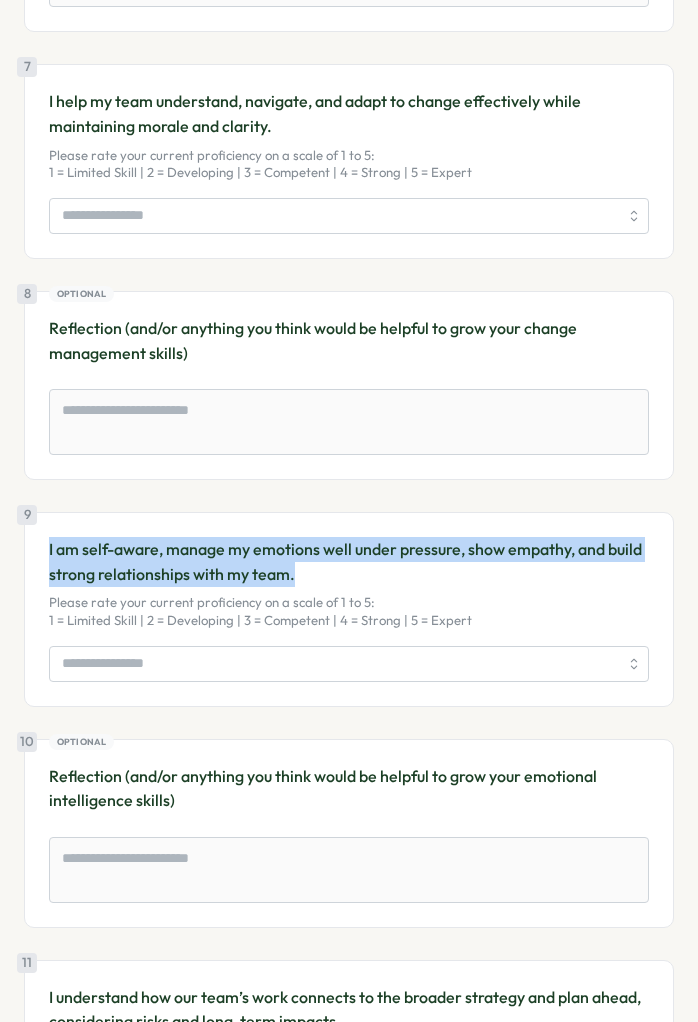 drag, startPoint x: 343, startPoint y: 561, endPoint x: 31, endPoint y: 523, distance: 314.30557 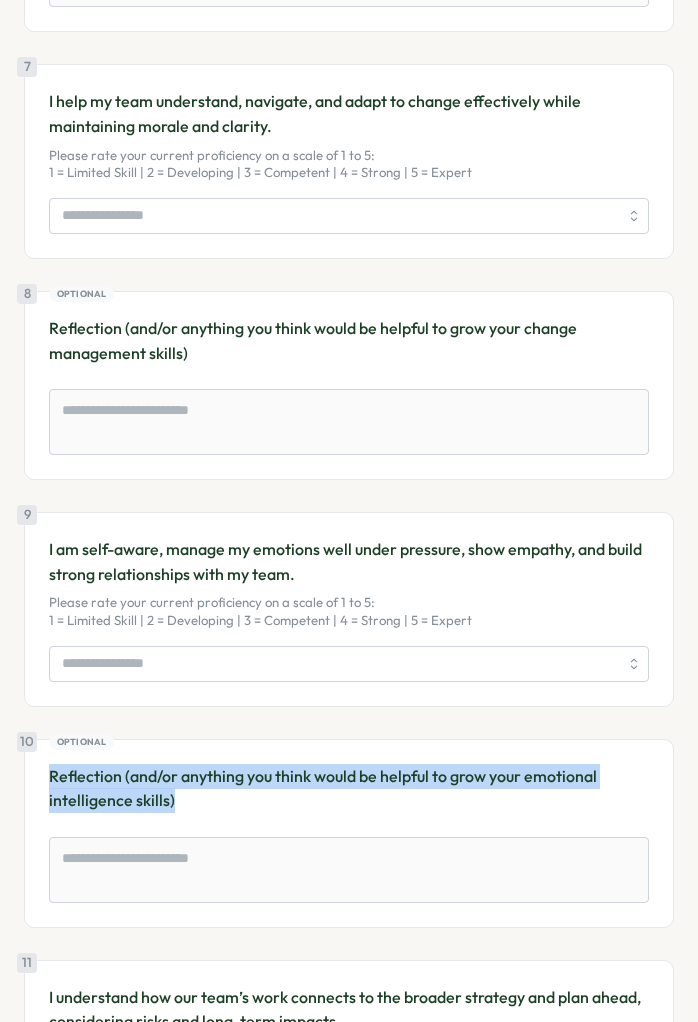drag, startPoint x: 190, startPoint y: 791, endPoint x: 49, endPoint y: 772, distance: 142.27438 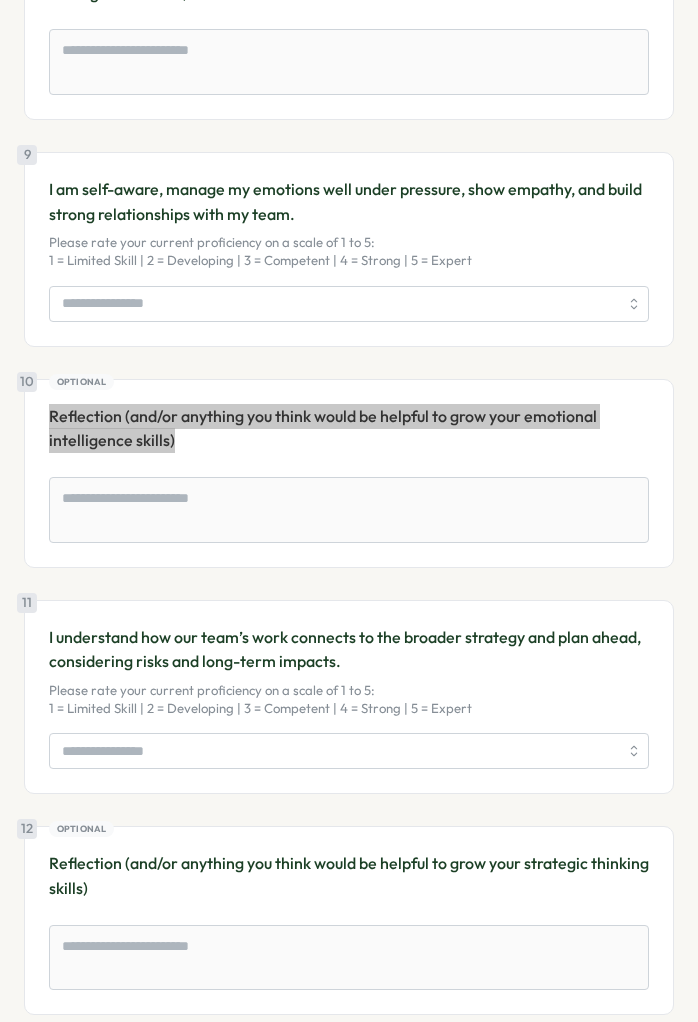 scroll, scrollTop: 1873, scrollLeft: 0, axis: vertical 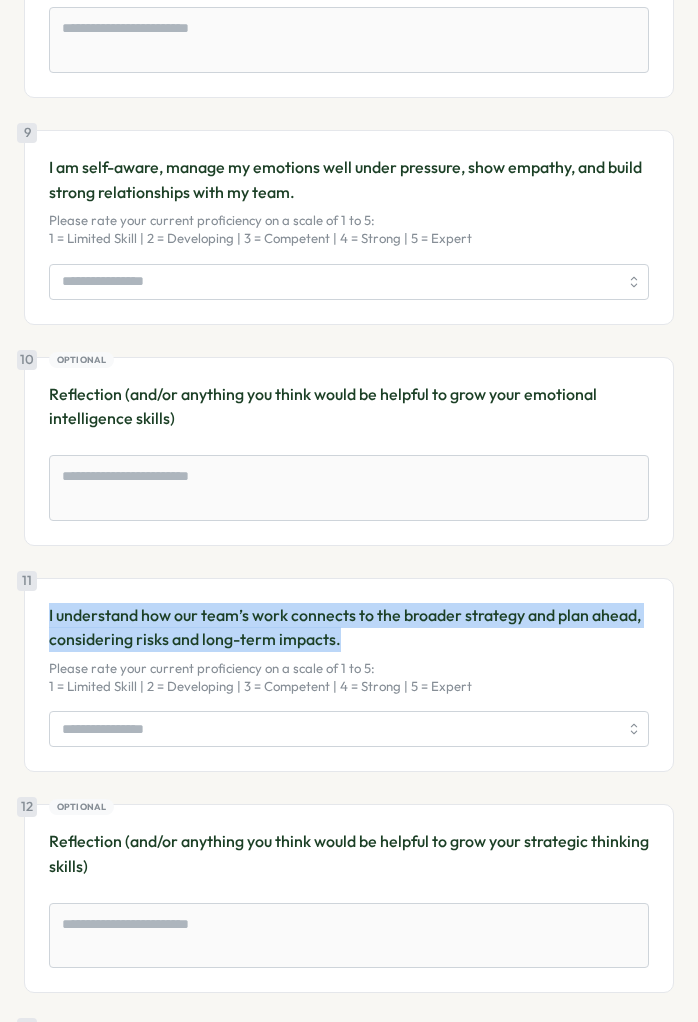 drag, startPoint x: 437, startPoint y: 646, endPoint x: 44, endPoint y: 619, distance: 393.9264 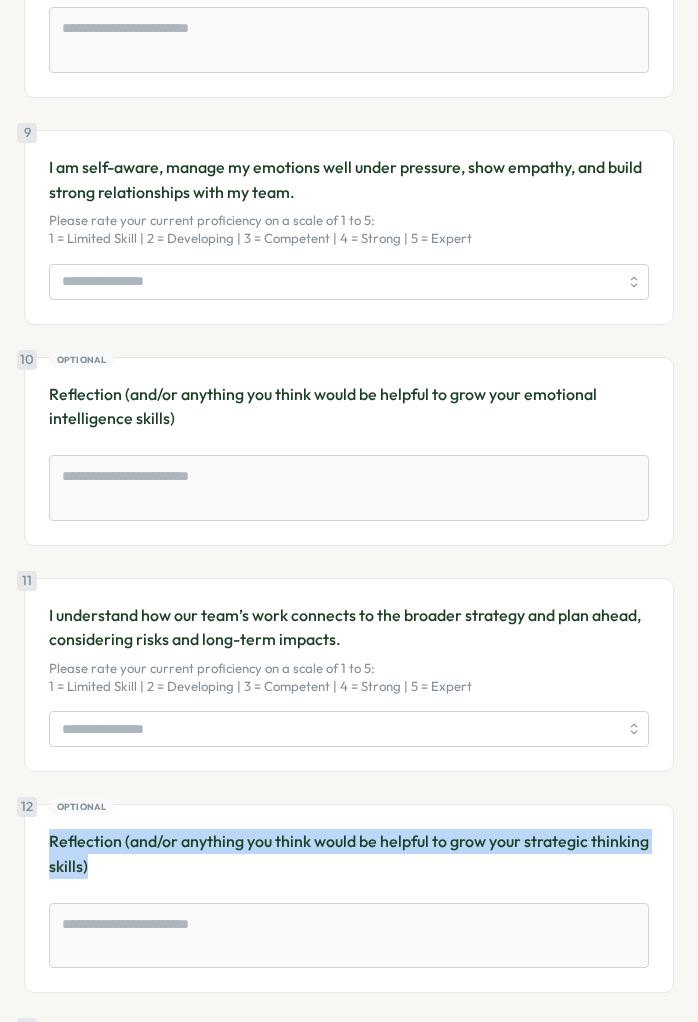drag, startPoint x: 178, startPoint y: 865, endPoint x: 43, endPoint y: 829, distance: 139.71758 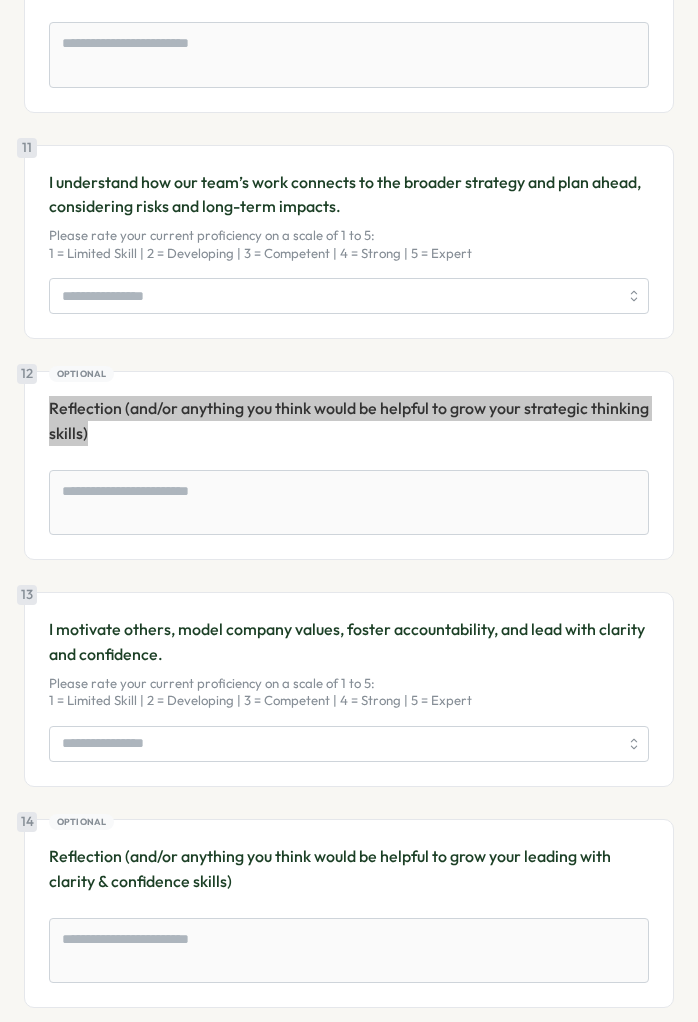 scroll, scrollTop: 2307, scrollLeft: 0, axis: vertical 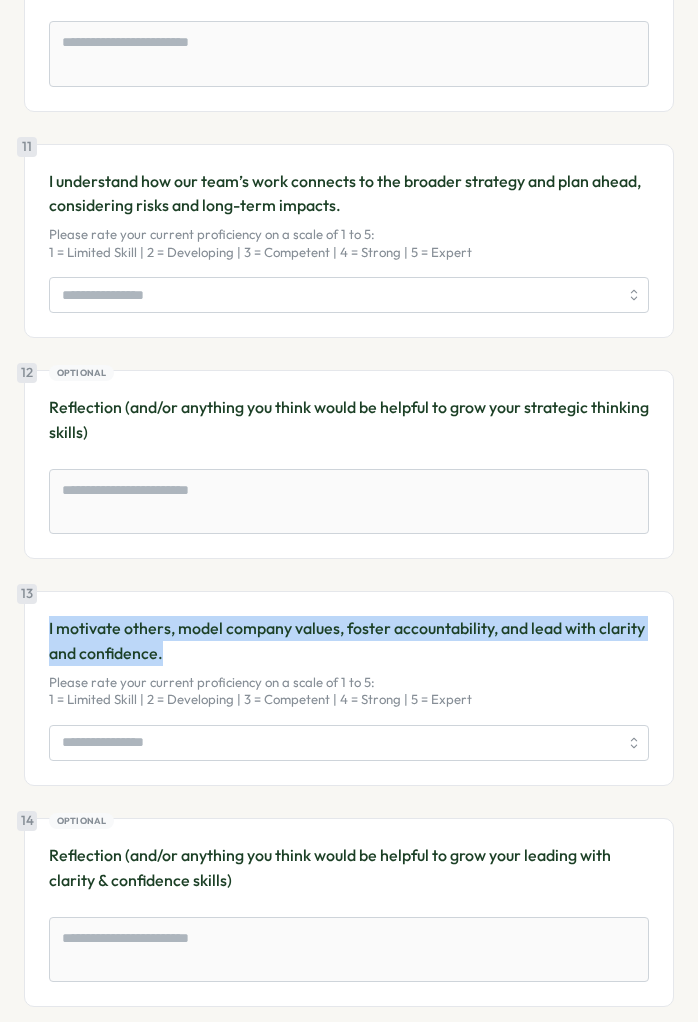 drag, startPoint x: 232, startPoint y: 649, endPoint x: 44, endPoint y: 618, distance: 190.53871 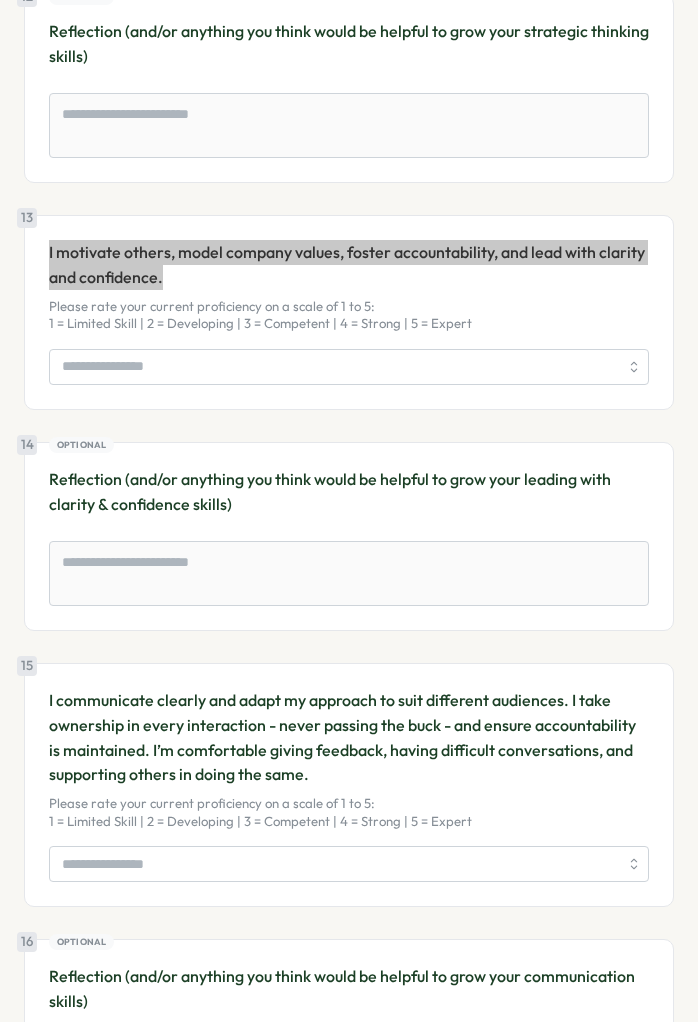scroll, scrollTop: 2699, scrollLeft: 0, axis: vertical 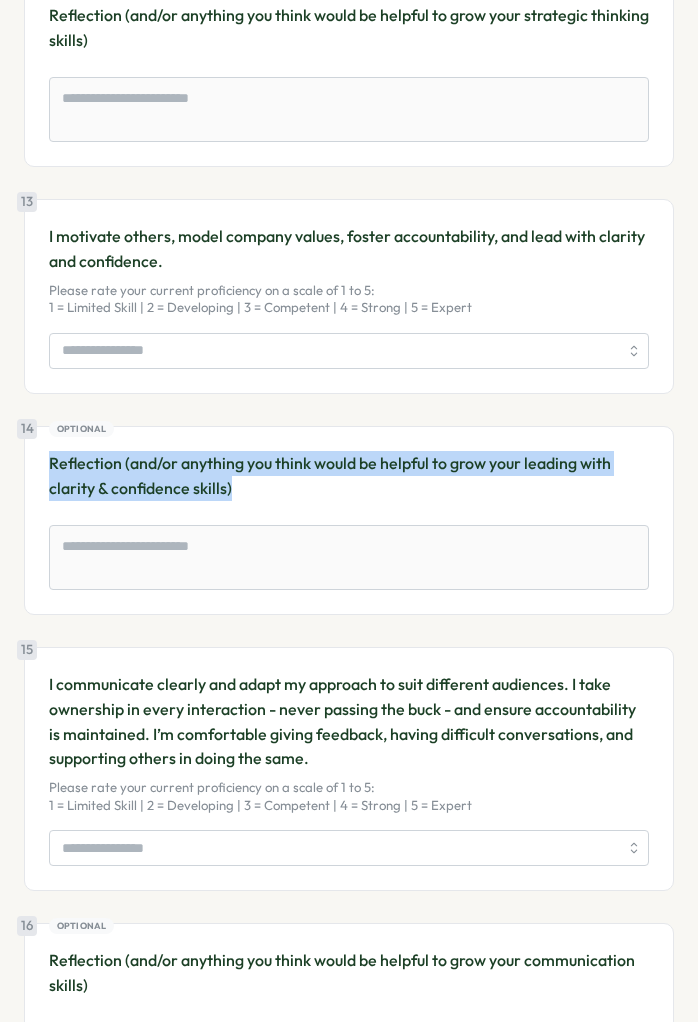 drag, startPoint x: 264, startPoint y: 484, endPoint x: 18, endPoint y: 446, distance: 248.91766 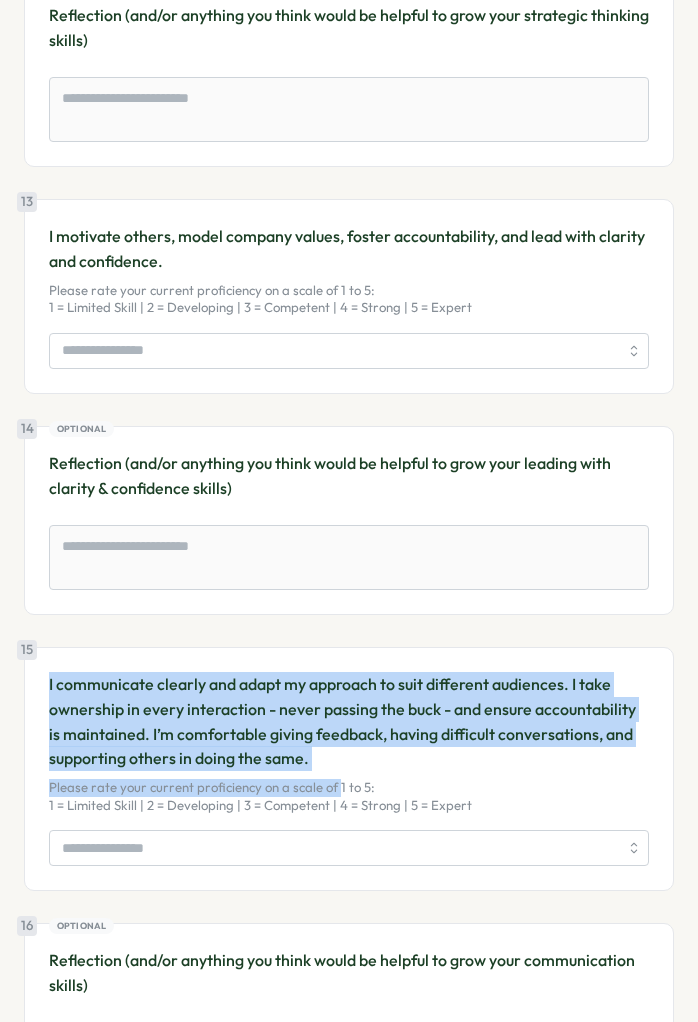 drag, startPoint x: 335, startPoint y: 765, endPoint x: 33, endPoint y: 670, distance: 316.58963 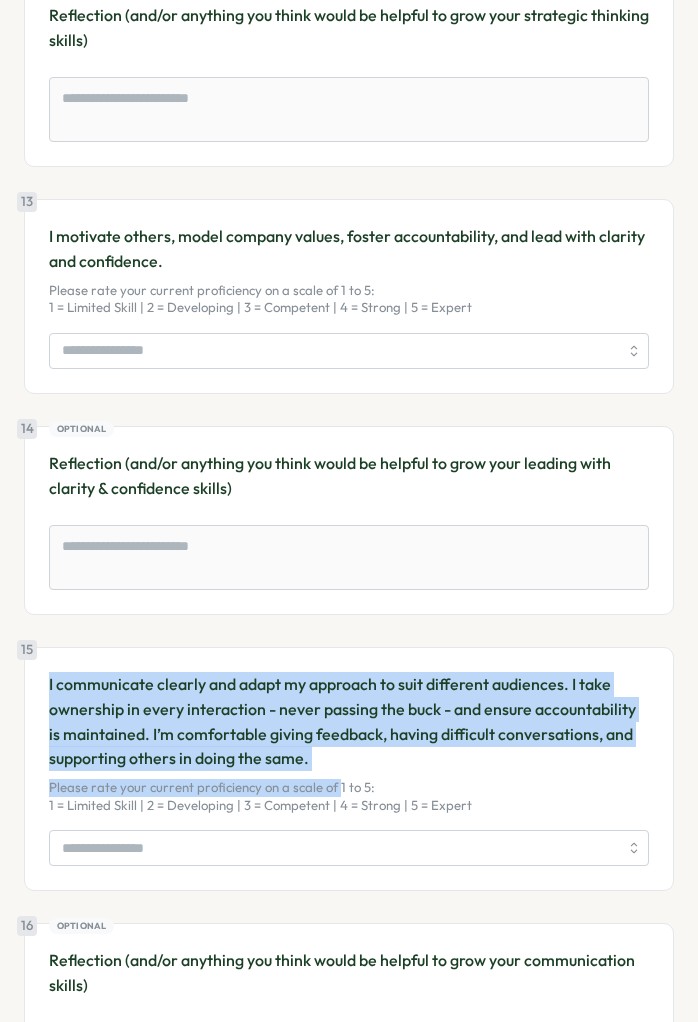 click on "[NUMBER] I communicate clearly and adapt my approach to suit different audiences. I take ownership in every interaction - never passing the buck - and ensure accountability is maintained. I’m comfortable giving feedback, having difficult conversations, and supporting others in doing the same. Please rate your current proficiency on a scale of 1 to 5:
1 = Limited Skill | 2 = Developing | 3 = Competent | 4 = Strong | 5 = Expert" at bounding box center [349, 743] 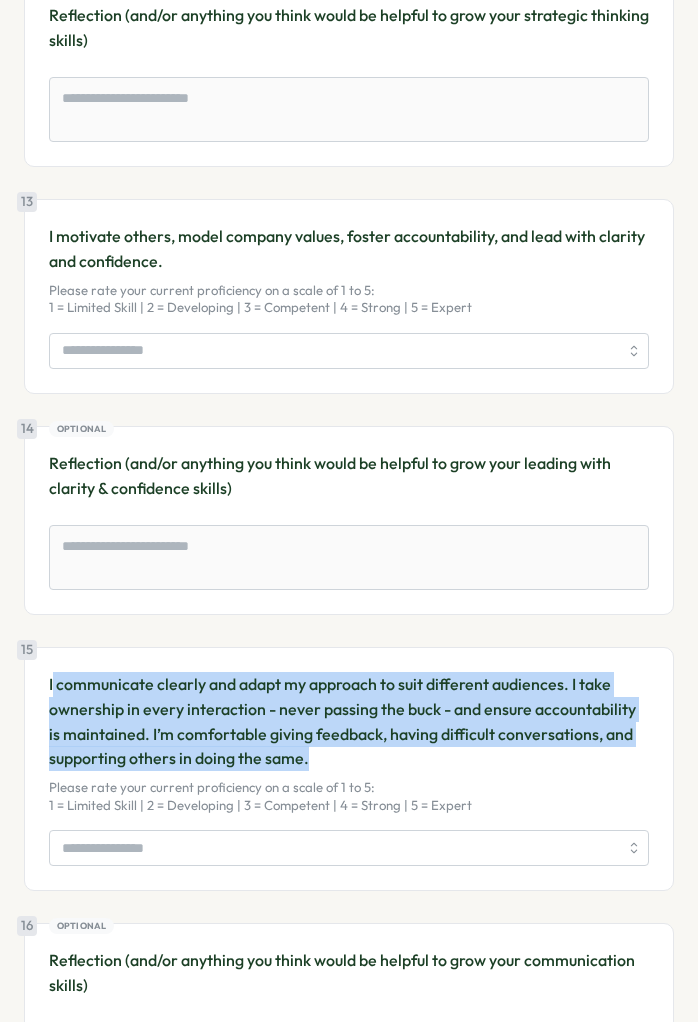 drag, startPoint x: 331, startPoint y: 755, endPoint x: 52, endPoint y: 682, distance: 288.3921 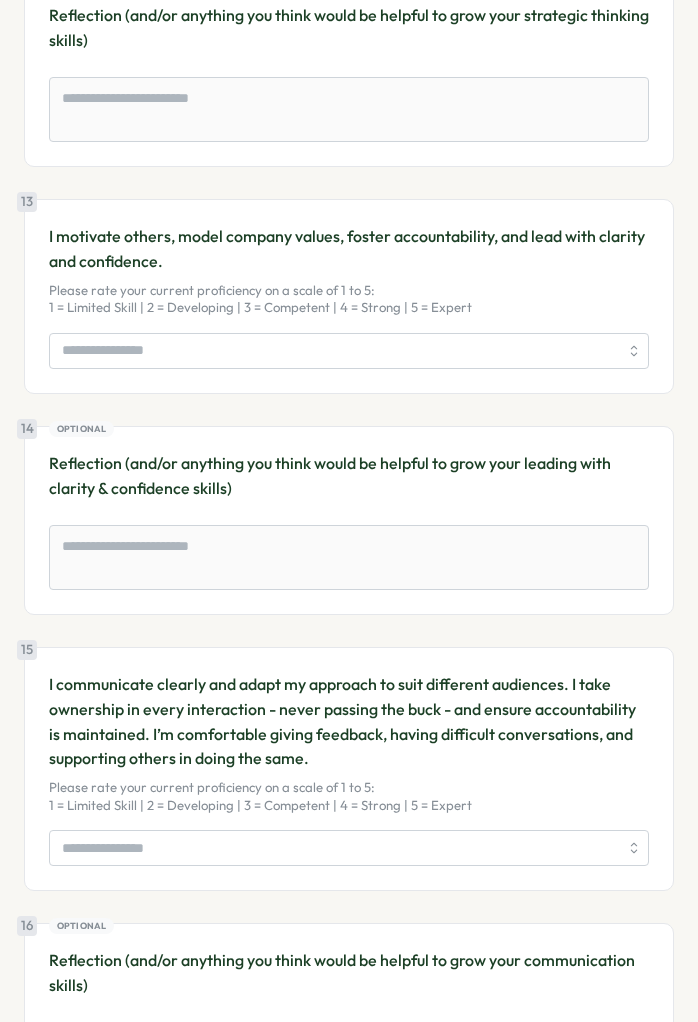 click on "Please rate your current proficiency on a scale of 1 to 5:
1 = Limited Skill | 2 = Developing | 3 = Competent | 4 = Strong | 5 = Expert" at bounding box center [349, 796] 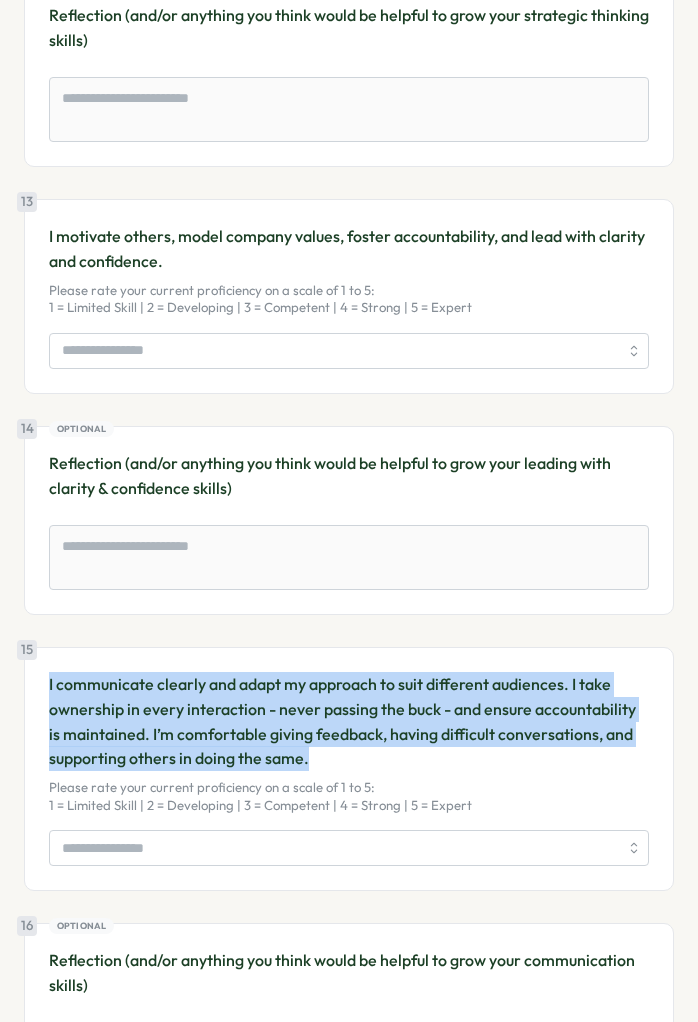 drag, startPoint x: 320, startPoint y: 744, endPoint x: 36, endPoint y: 679, distance: 291.34344 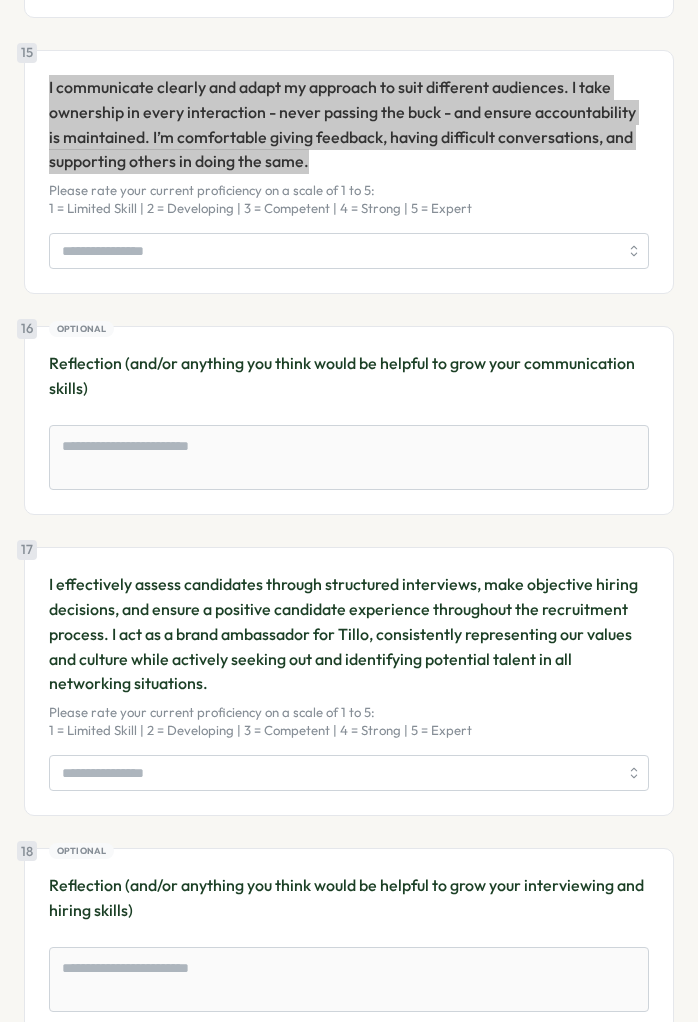 scroll, scrollTop: 3303, scrollLeft: 0, axis: vertical 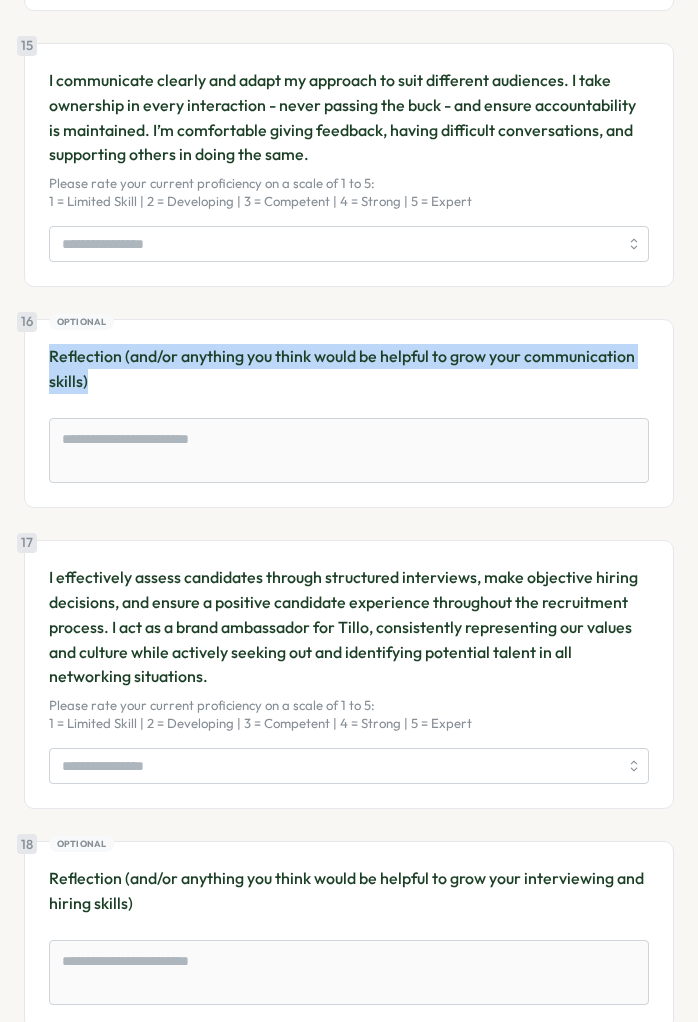 drag, startPoint x: 116, startPoint y: 376, endPoint x: 38, endPoint y: 344, distance: 84.30895 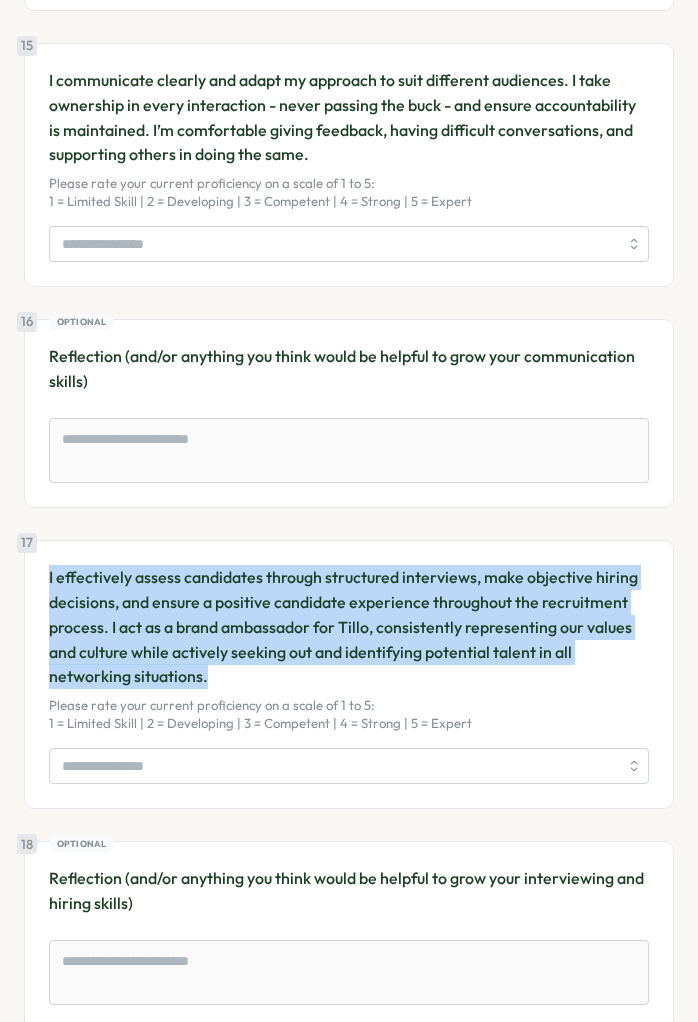 drag, startPoint x: 221, startPoint y: 671, endPoint x: 39, endPoint y: 570, distance: 208.14658 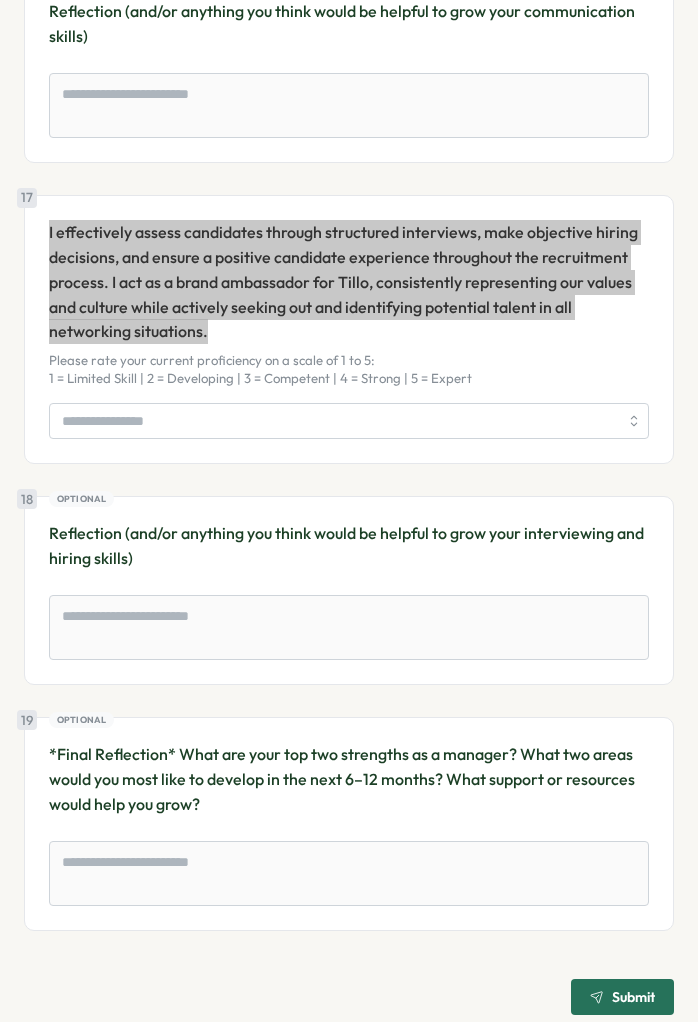 scroll, scrollTop: 3652, scrollLeft: 0, axis: vertical 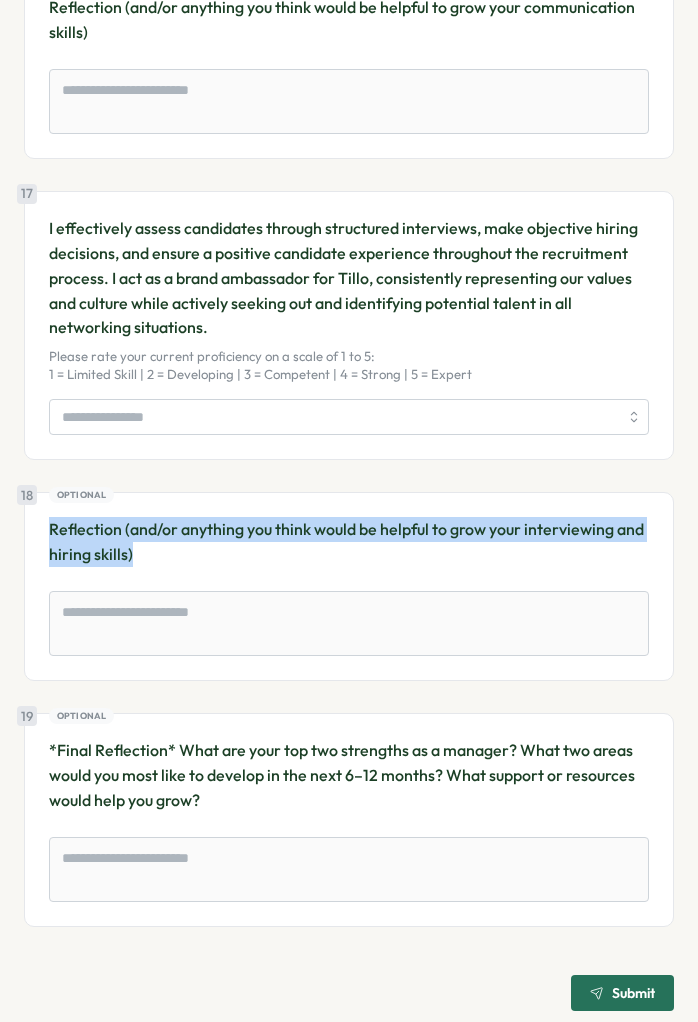 drag, startPoint x: 188, startPoint y: 547, endPoint x: 23, endPoint y: 511, distance: 168.88162 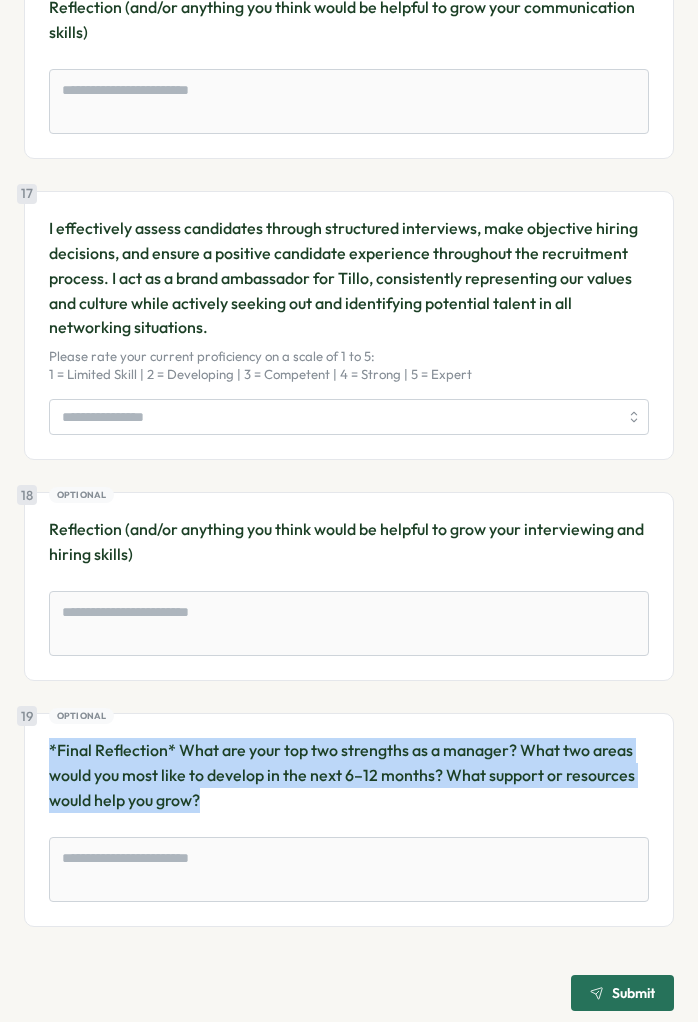 drag, startPoint x: 253, startPoint y: 788, endPoint x: -2, endPoint y: 729, distance: 261.7365 